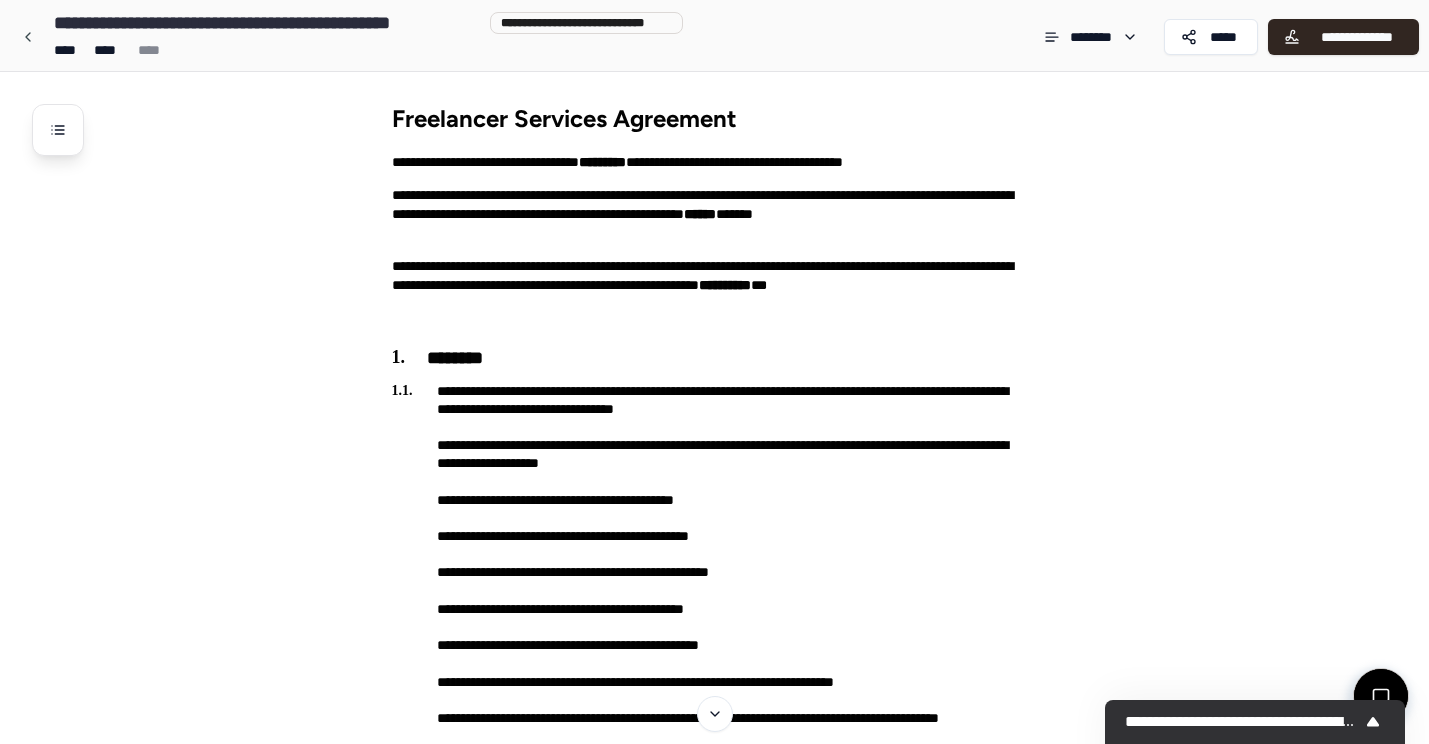 scroll, scrollTop: 1691, scrollLeft: 0, axis: vertical 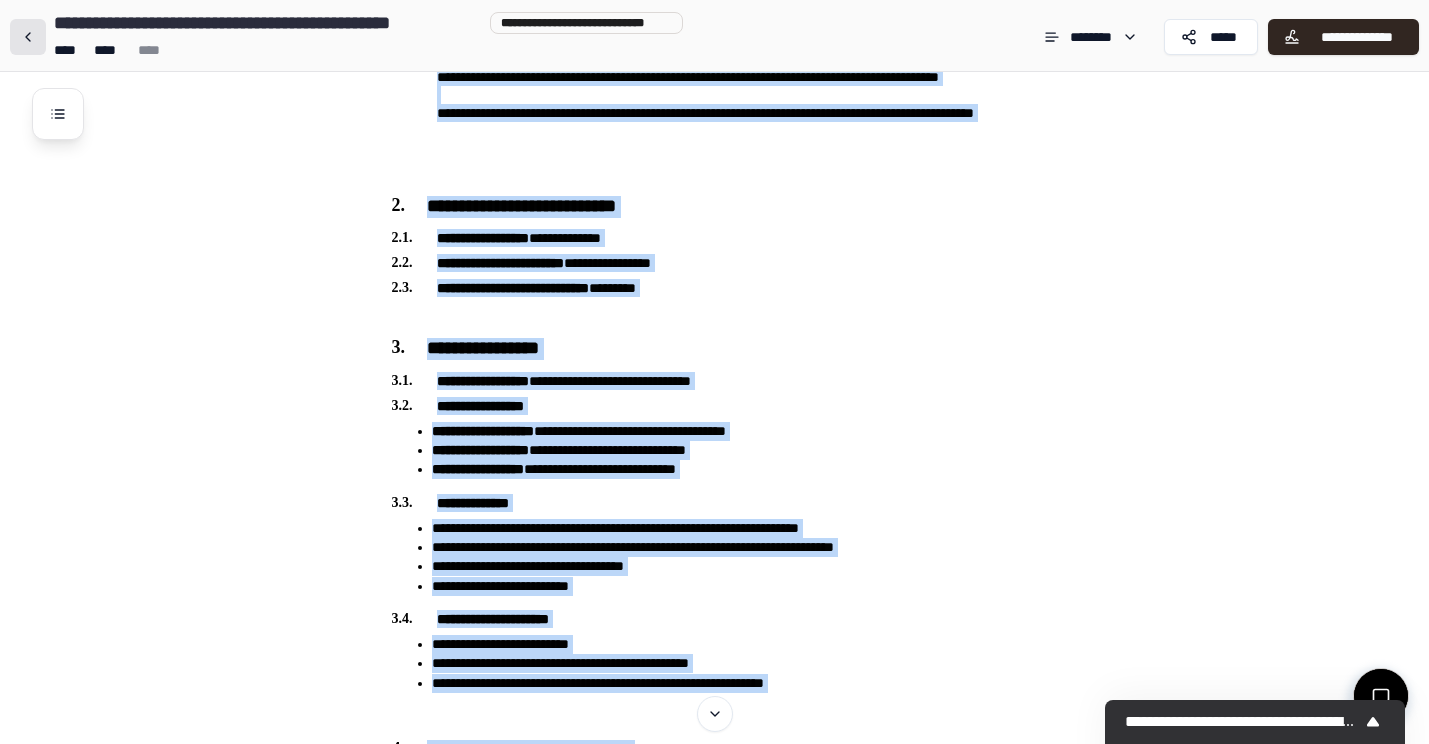 click at bounding box center (28, 37) 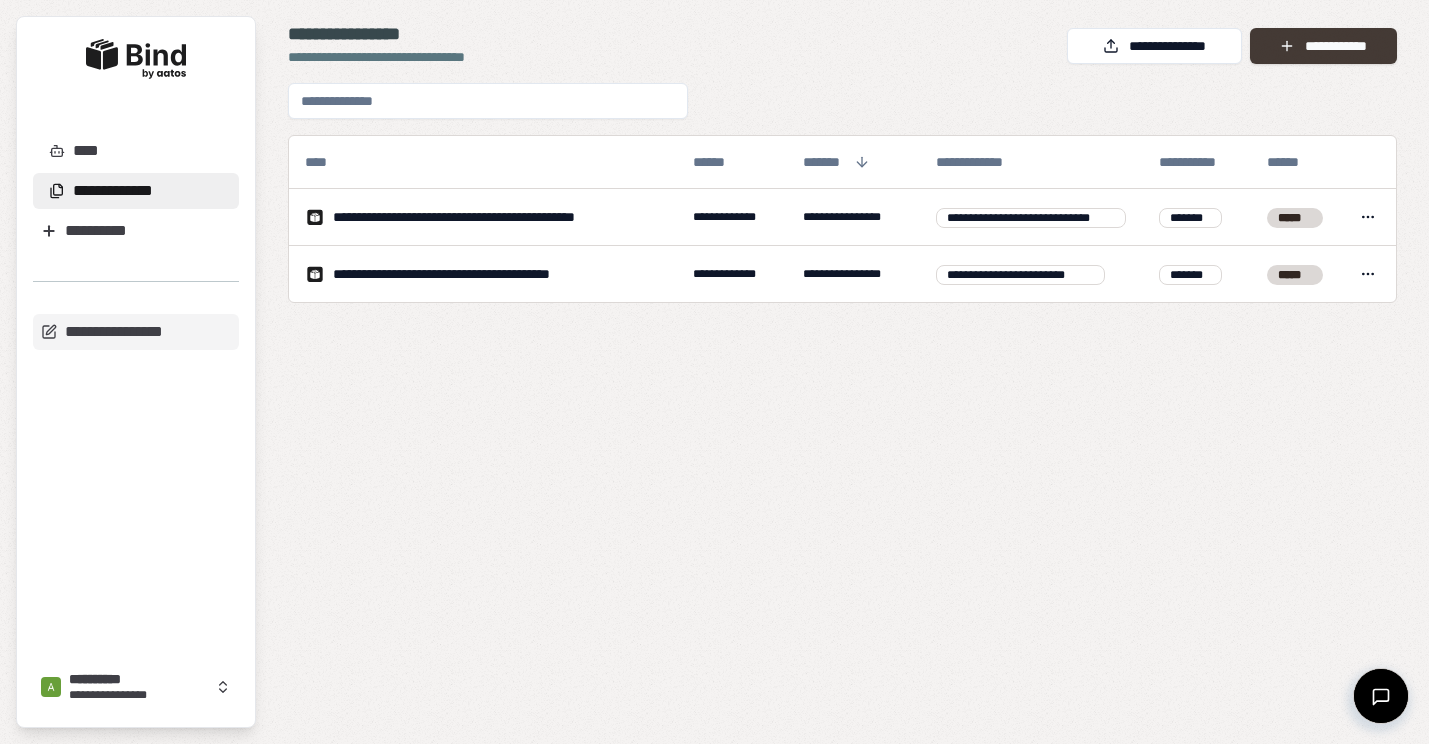 click on "**********" at bounding box center [1323, 46] 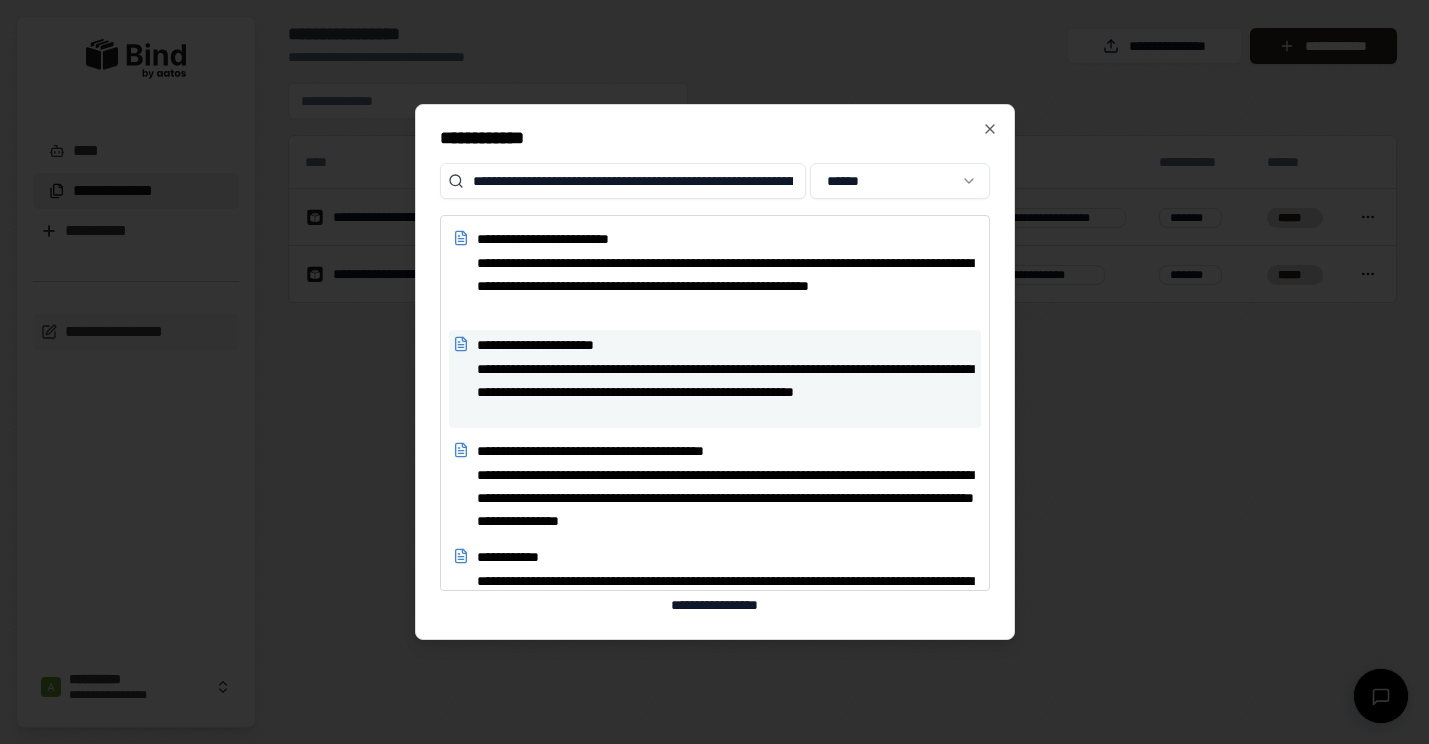 type on "**********" 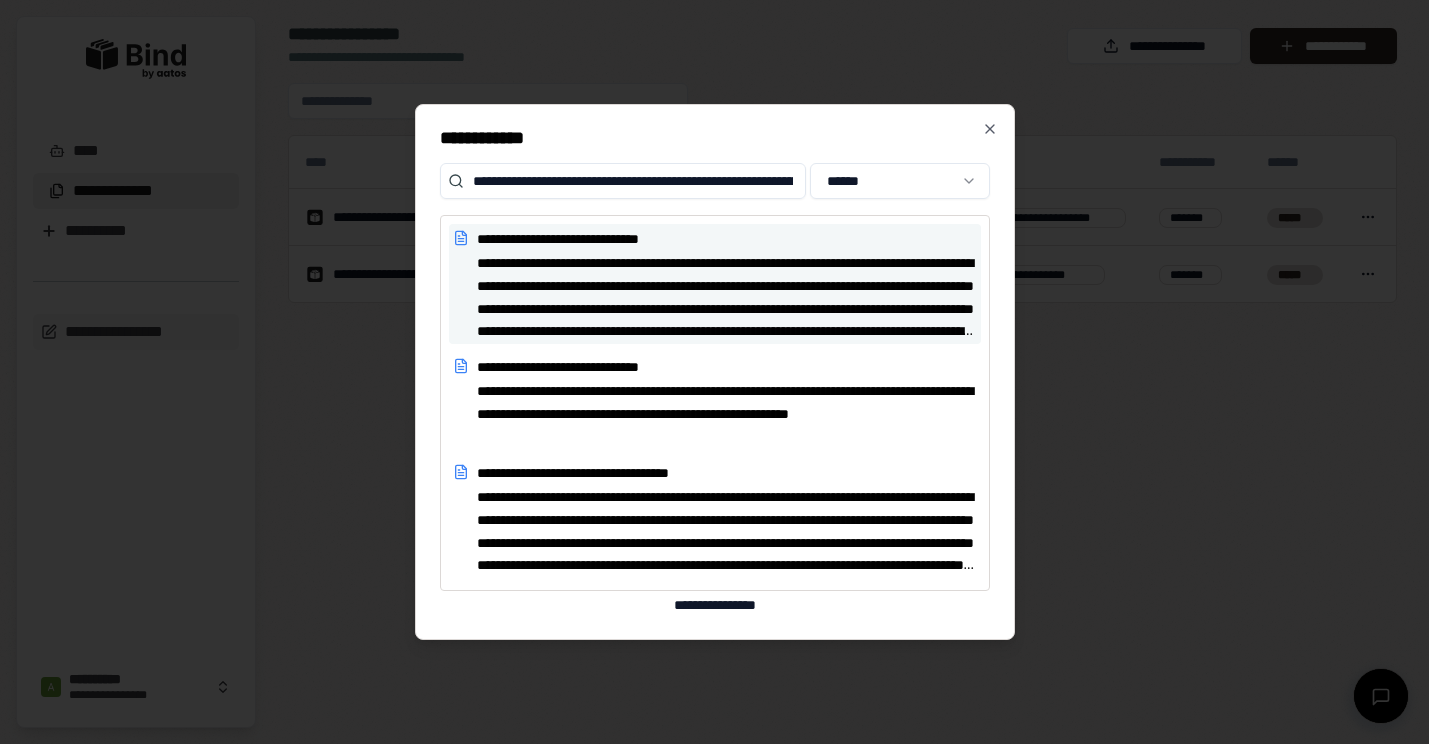 click on "**********" at bounding box center [727, 296] 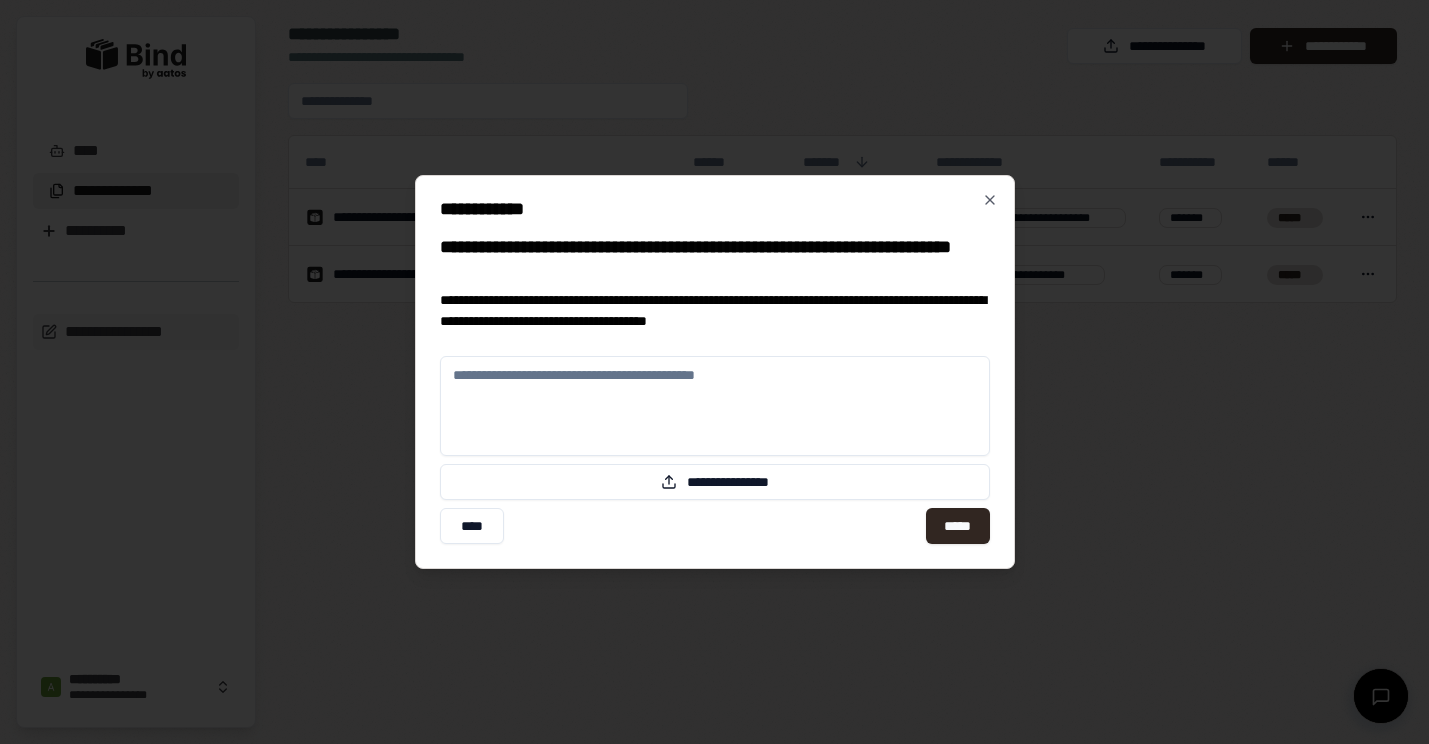 click at bounding box center [715, 406] 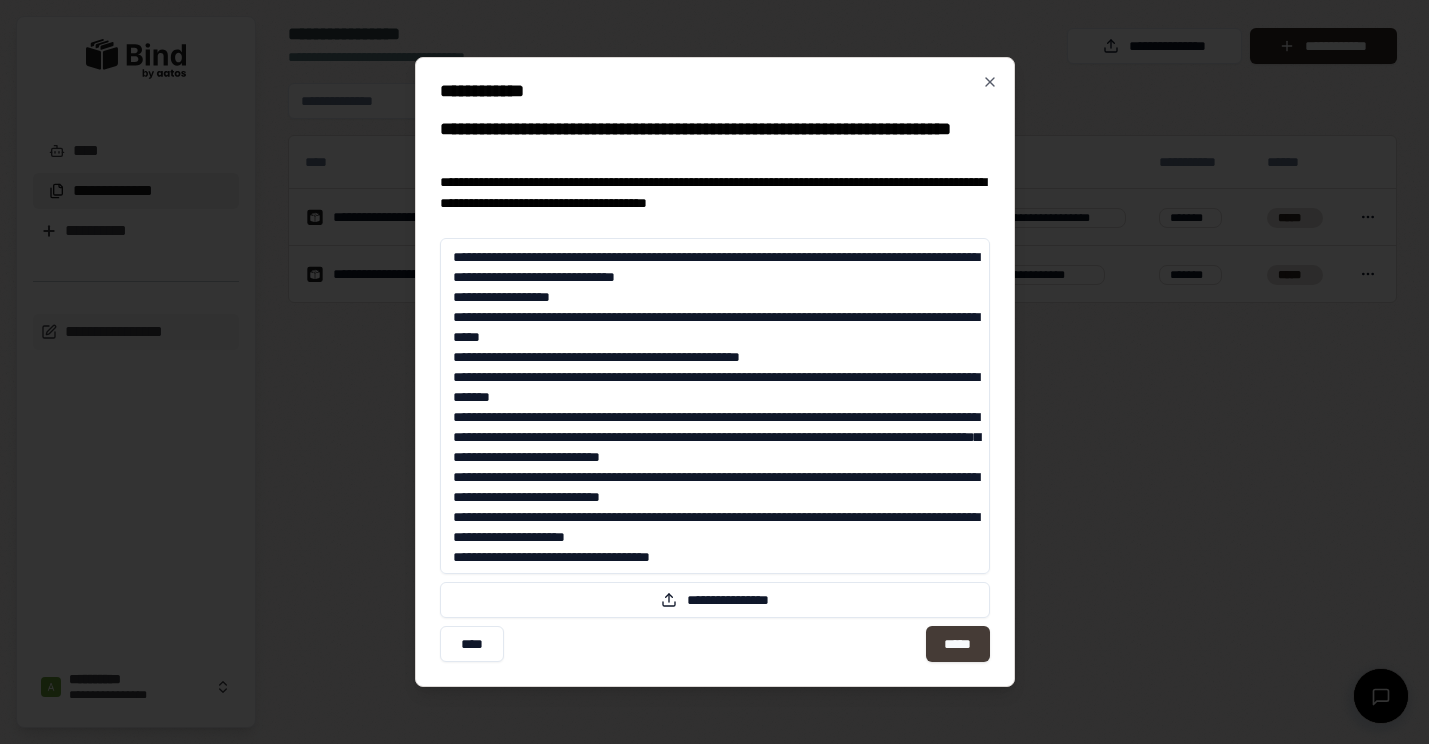 type on "**********" 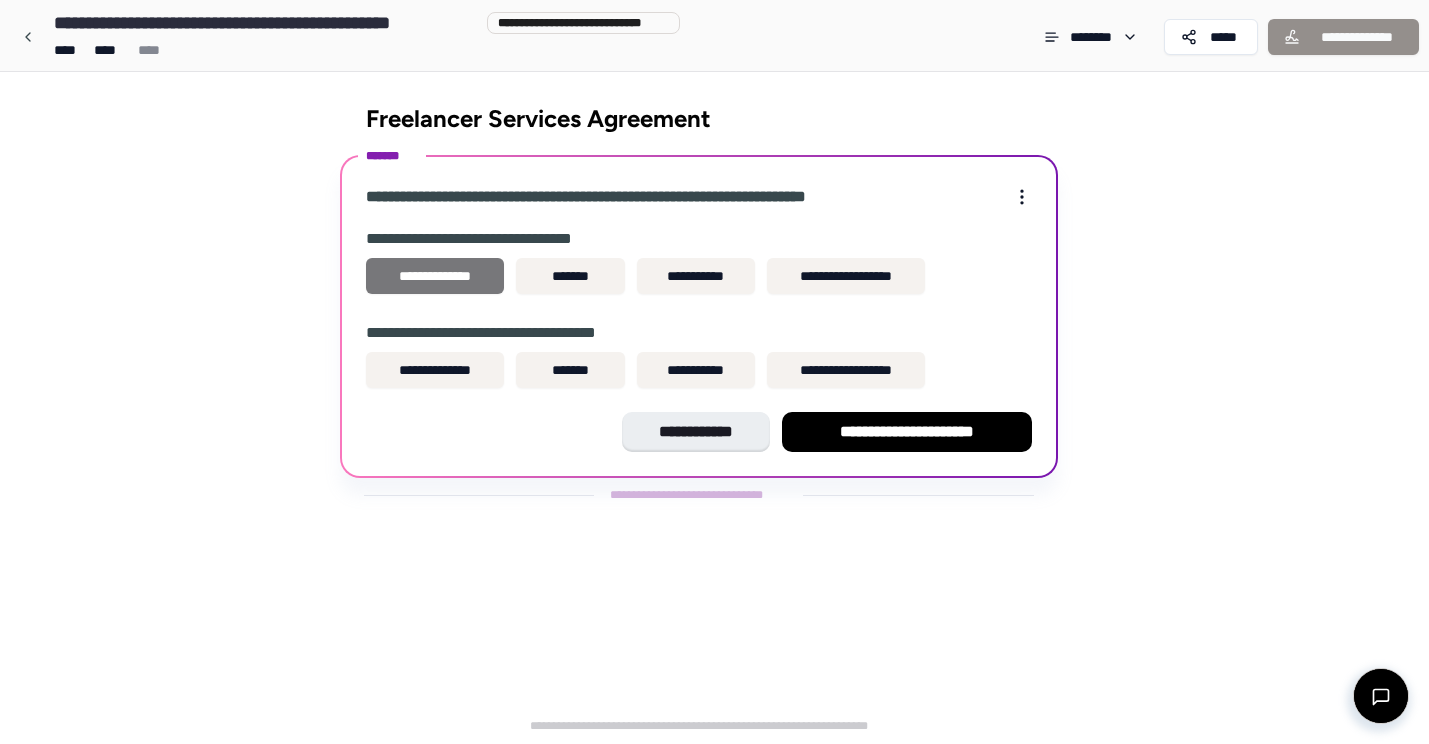 click on "**********" at bounding box center [435, 276] 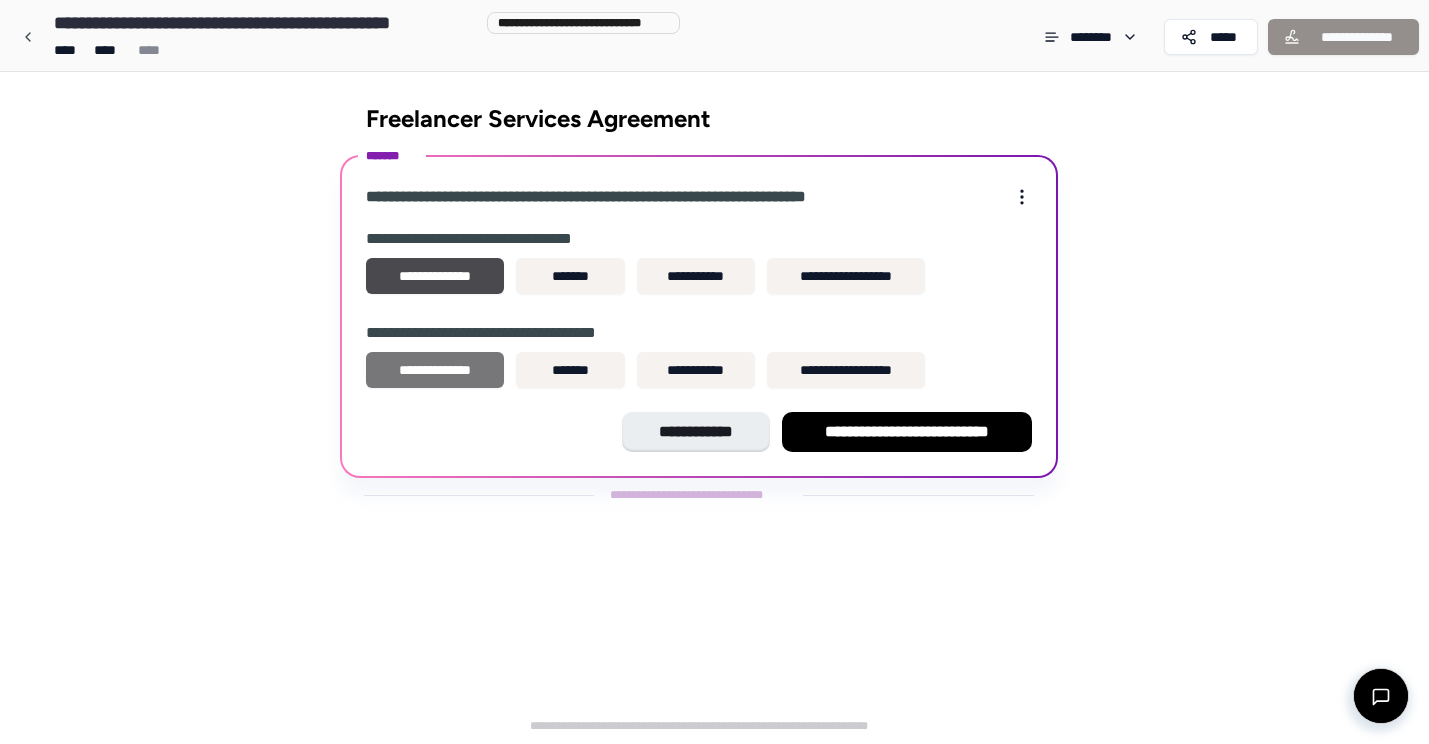click on "**********" at bounding box center [435, 370] 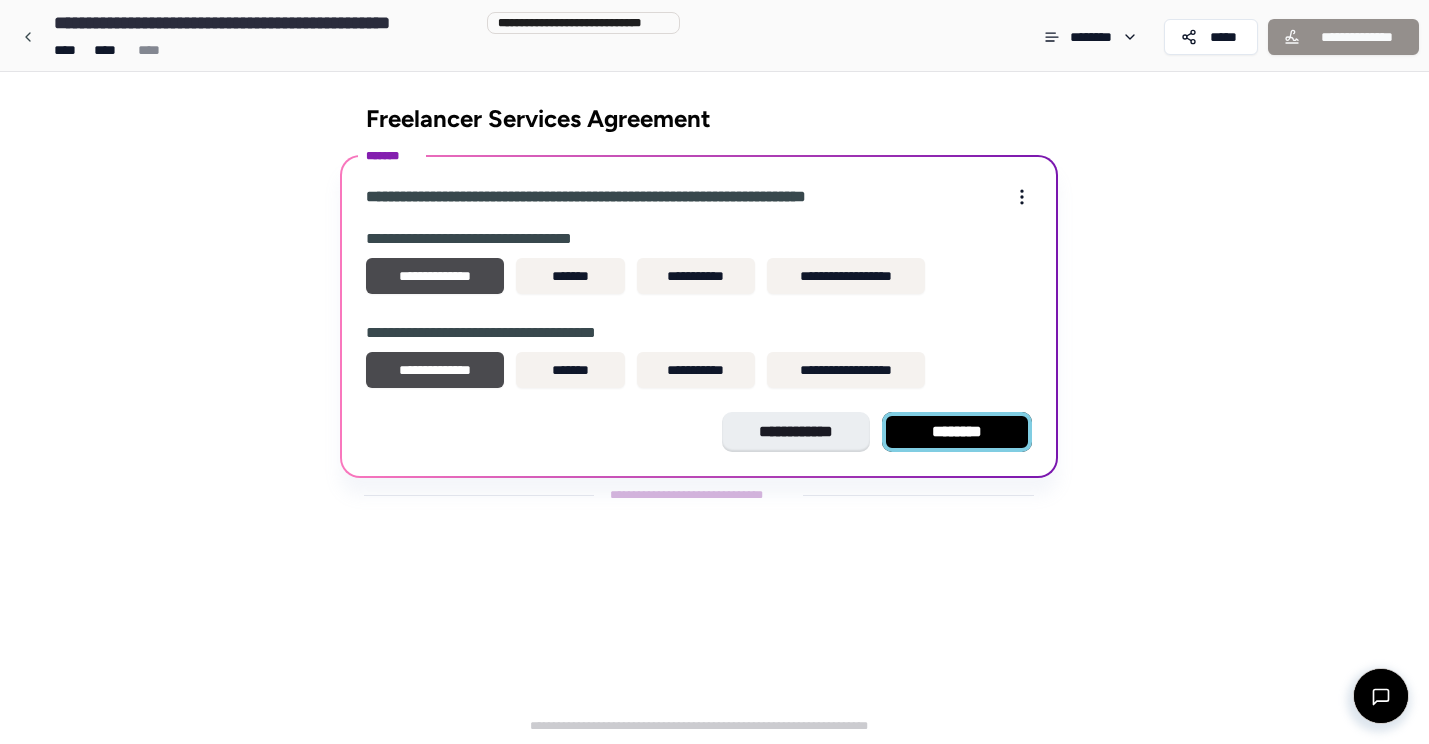 click on "********" at bounding box center (957, 432) 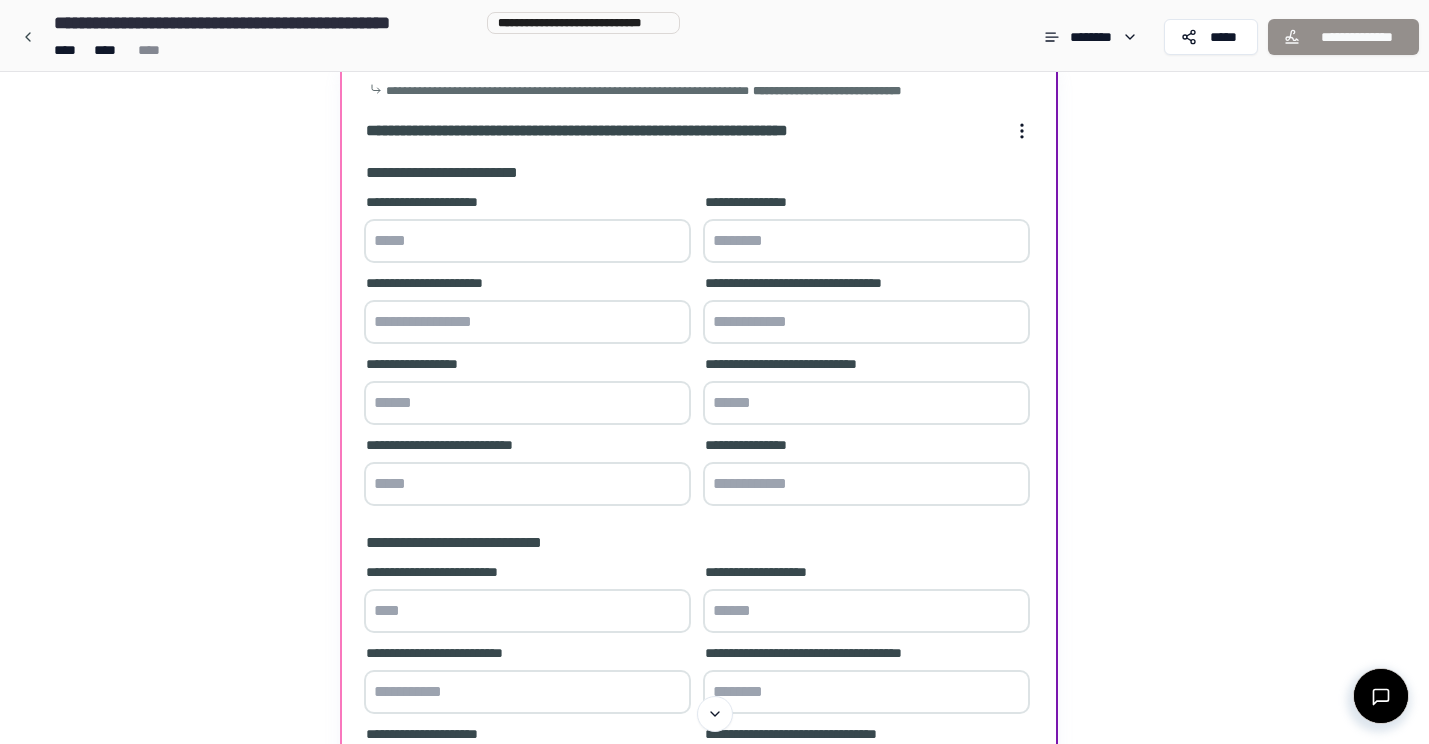 scroll, scrollTop: 98, scrollLeft: 0, axis: vertical 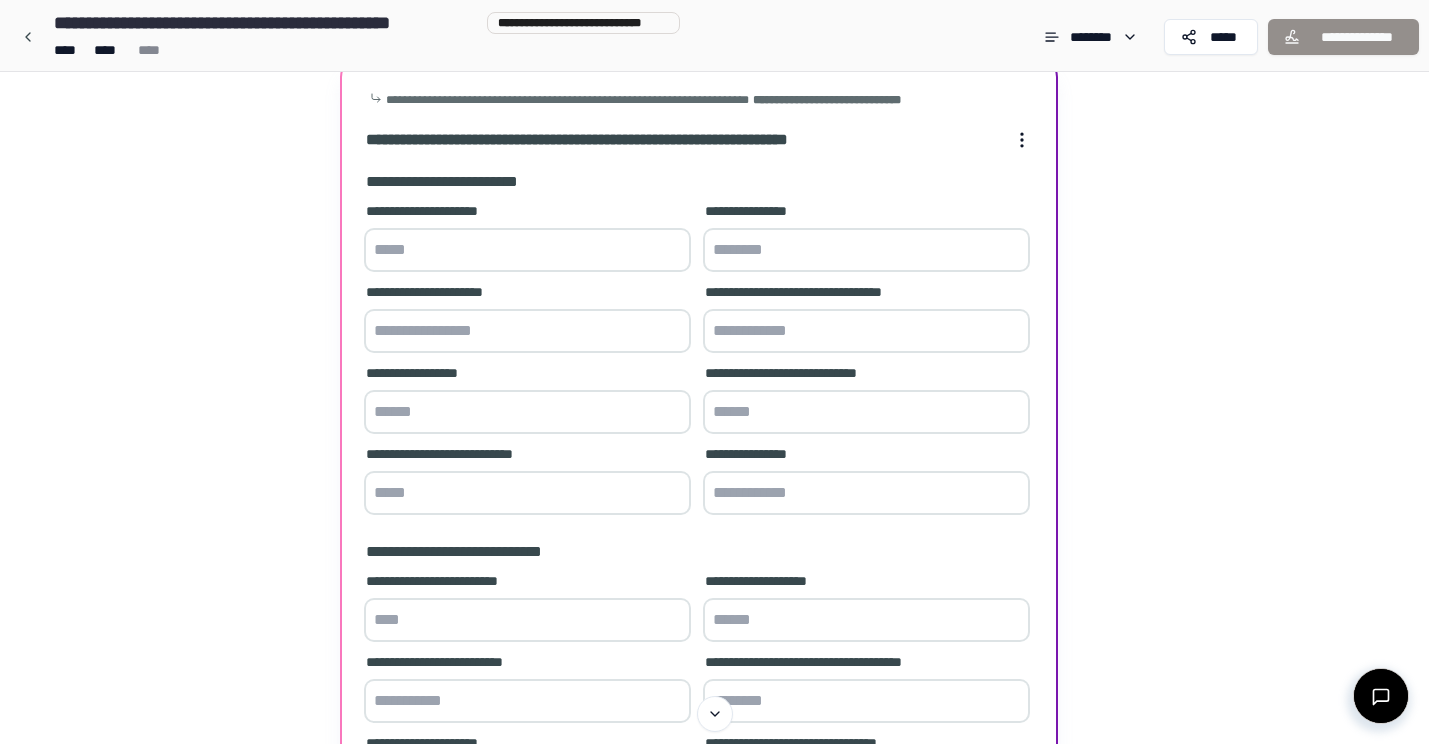 click at bounding box center (527, 412) 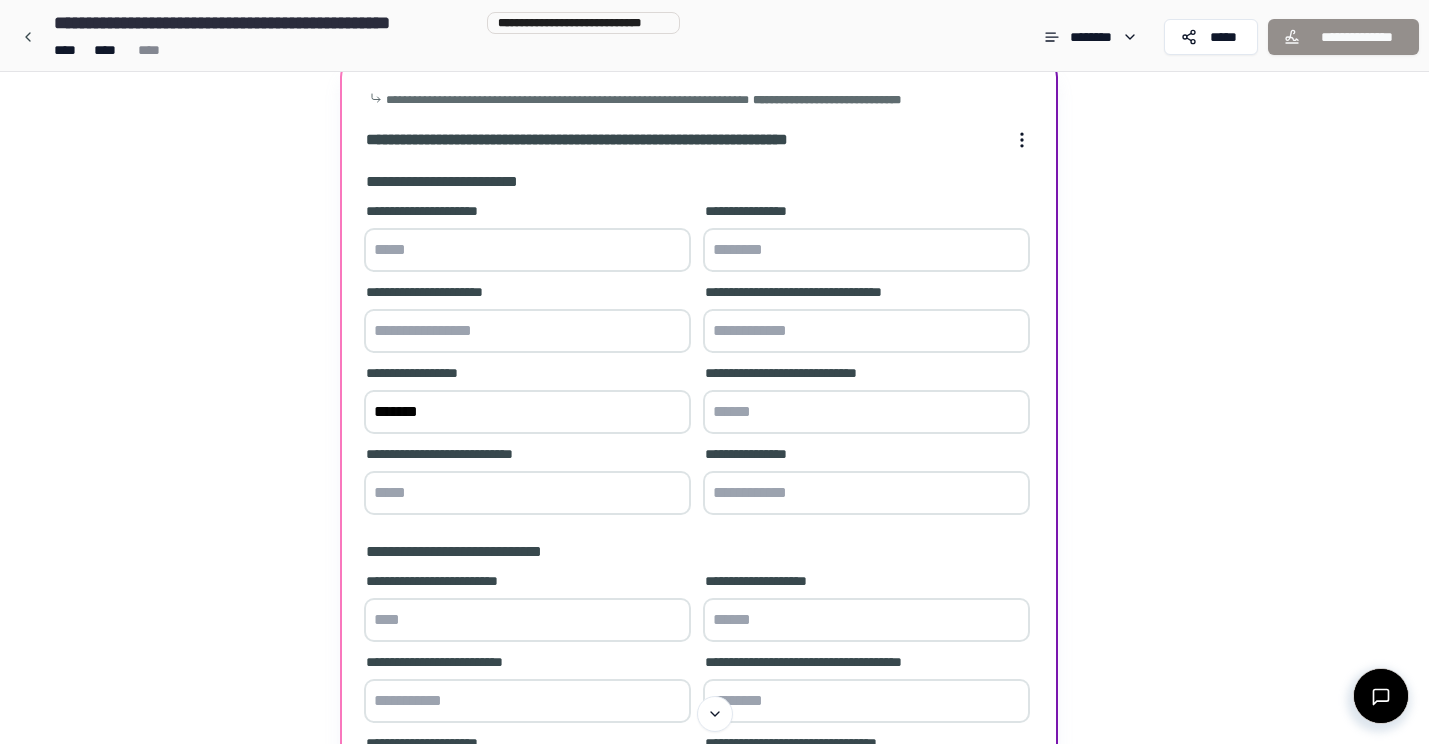 type on "******" 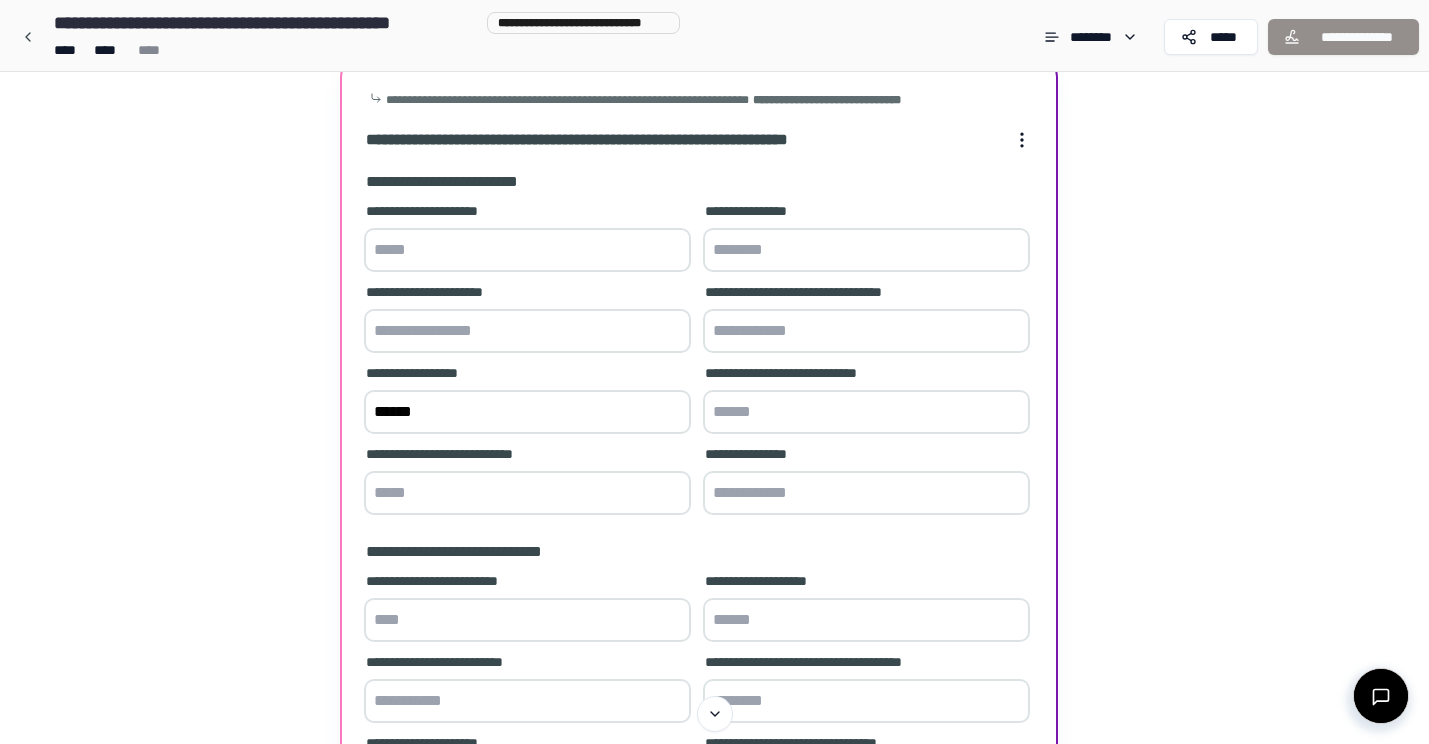 click at bounding box center (866, 493) 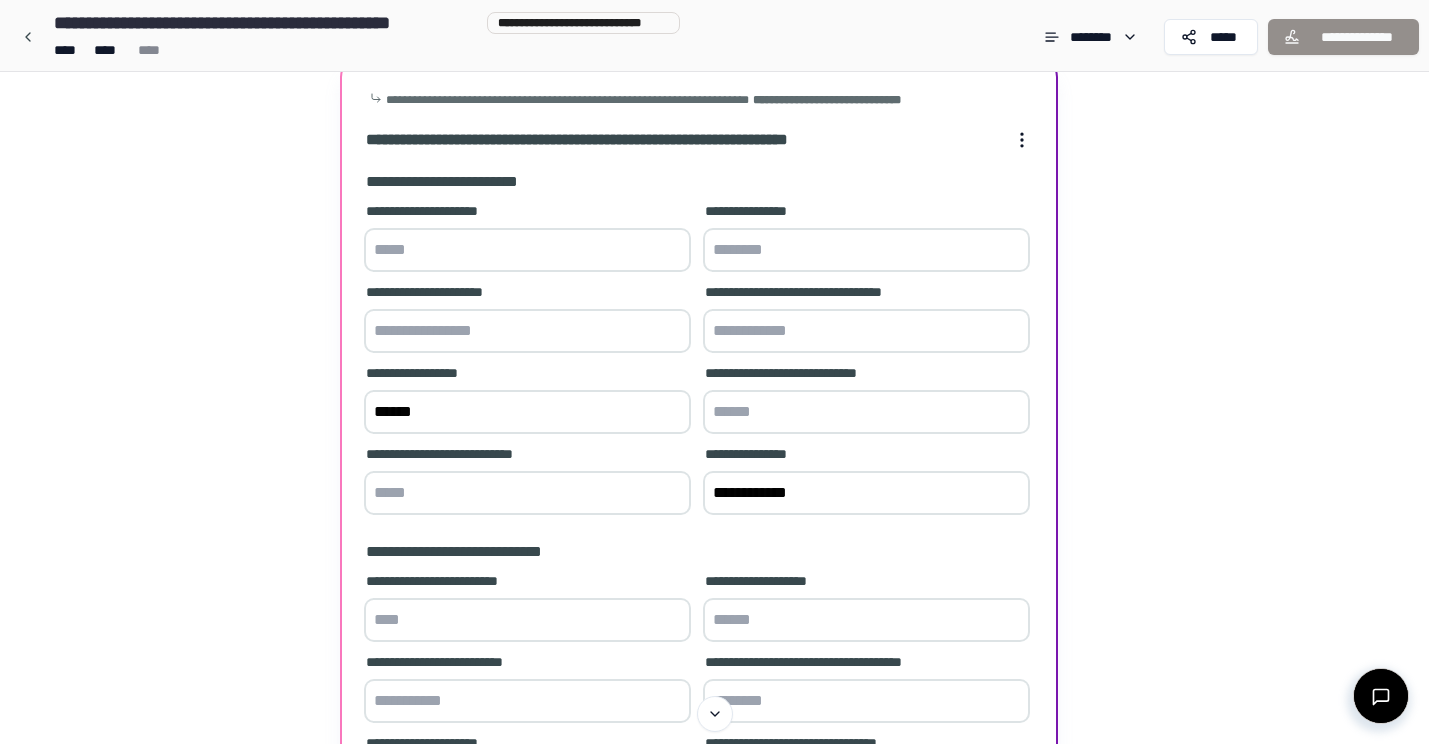type on "**********" 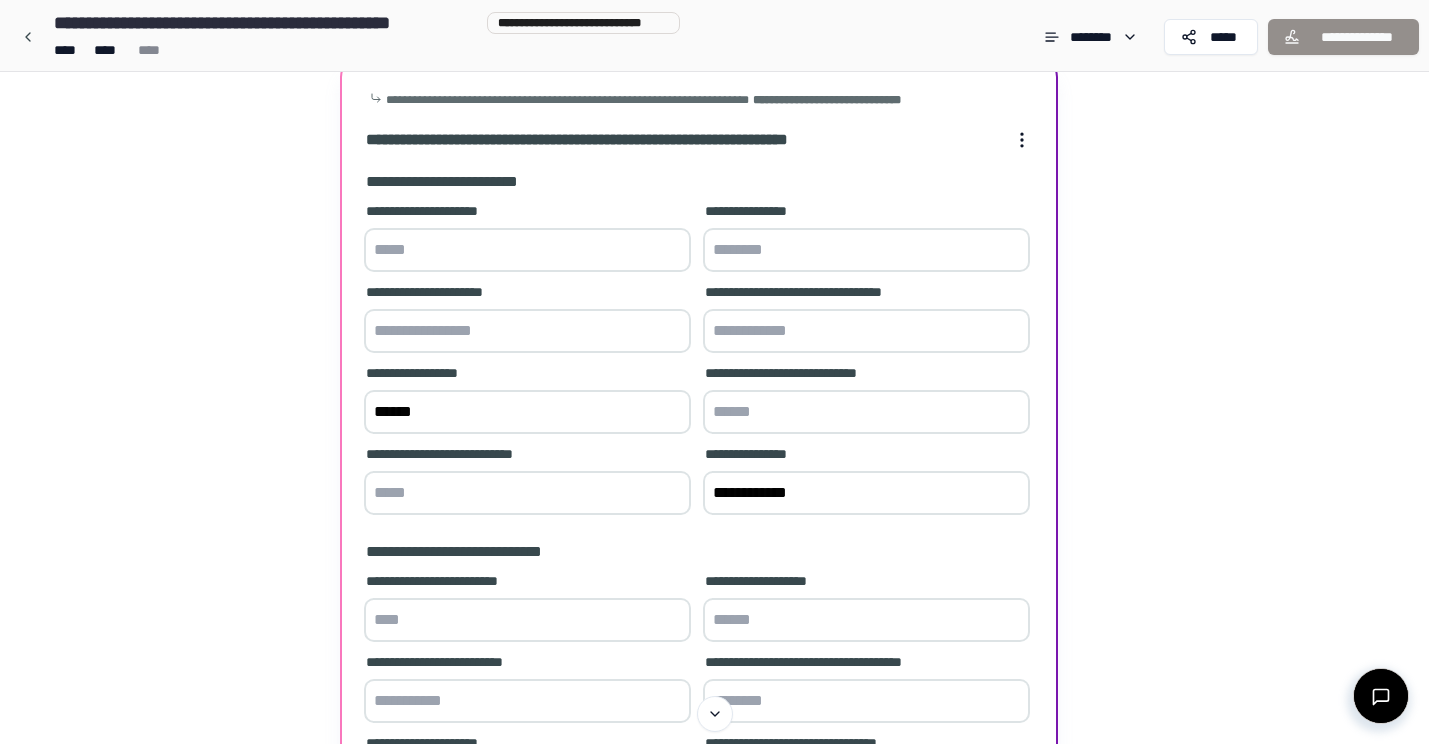 click at bounding box center [527, 250] 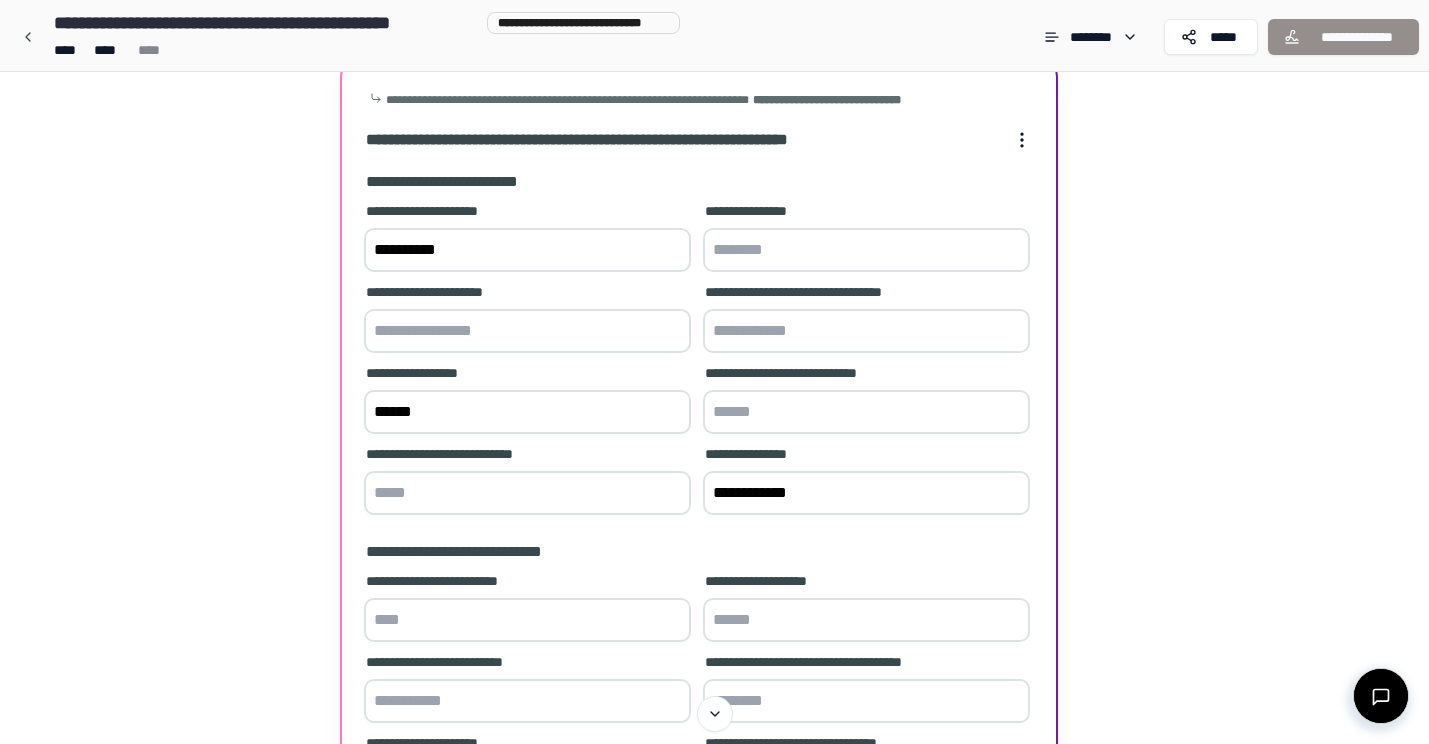 type on "**********" 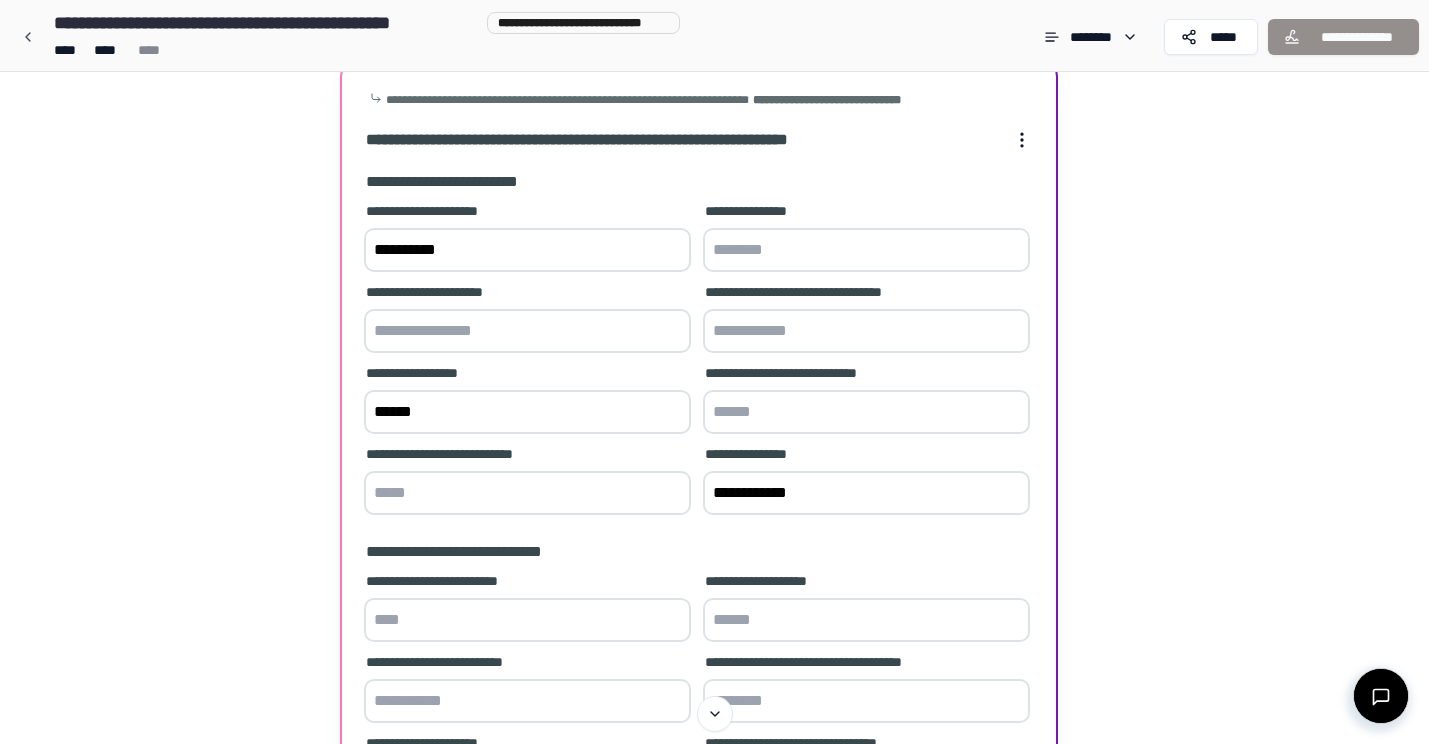 click at bounding box center [866, 250] 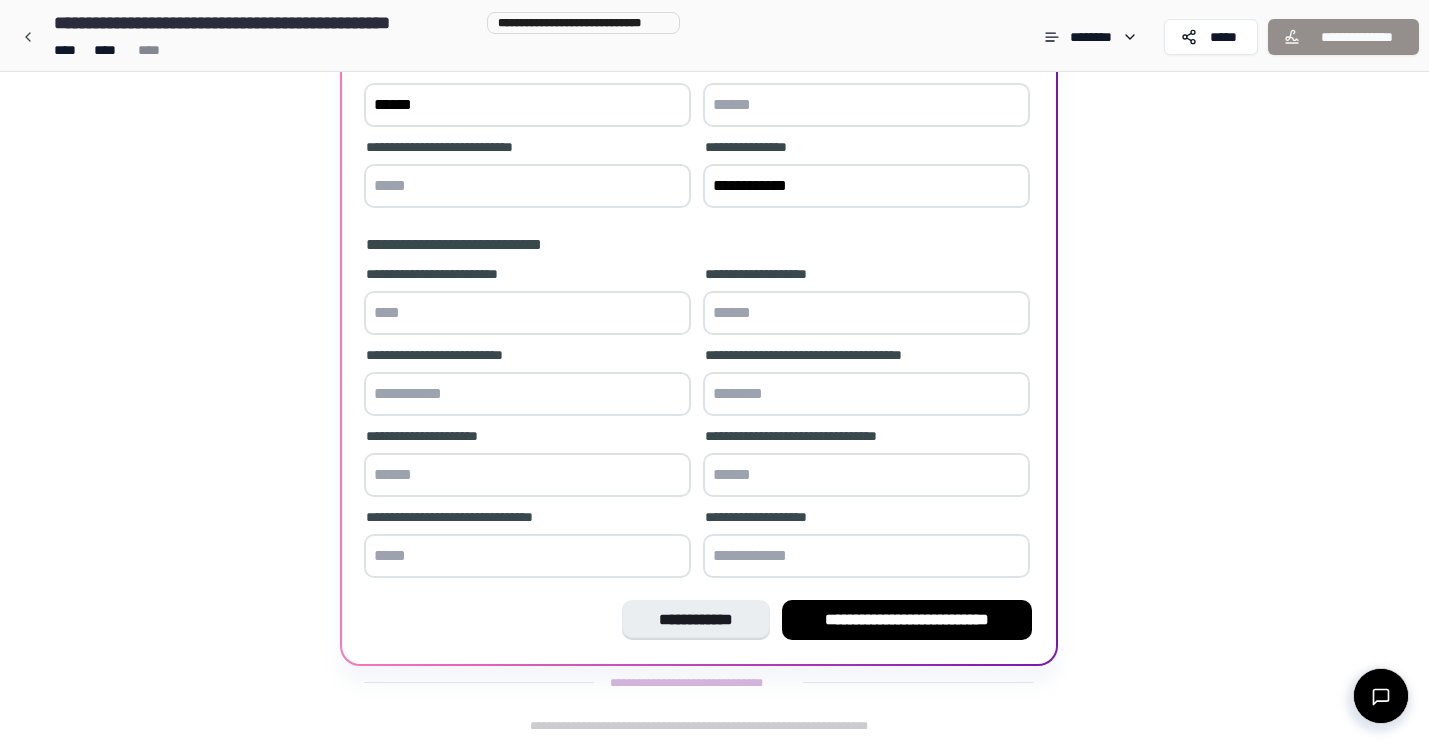 scroll, scrollTop: 405, scrollLeft: 0, axis: vertical 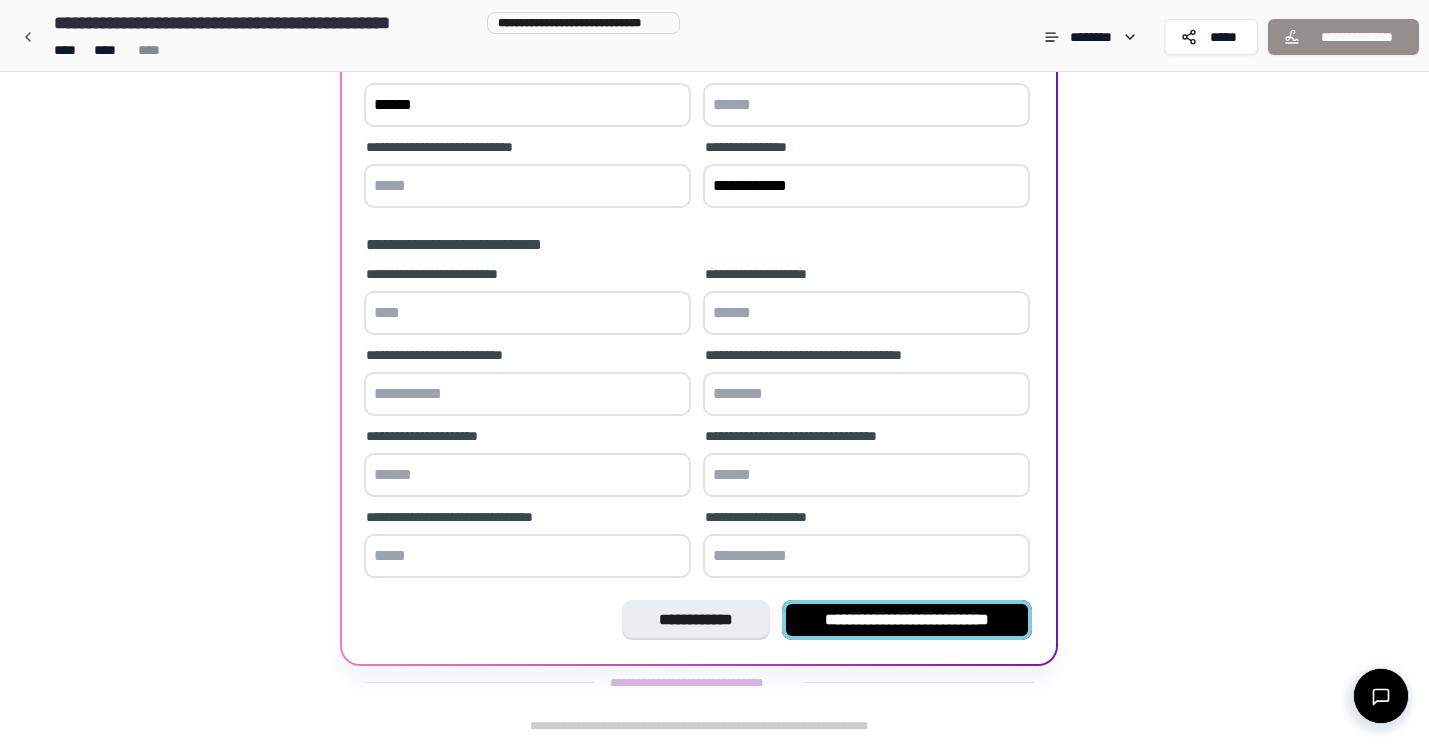 type on "*********" 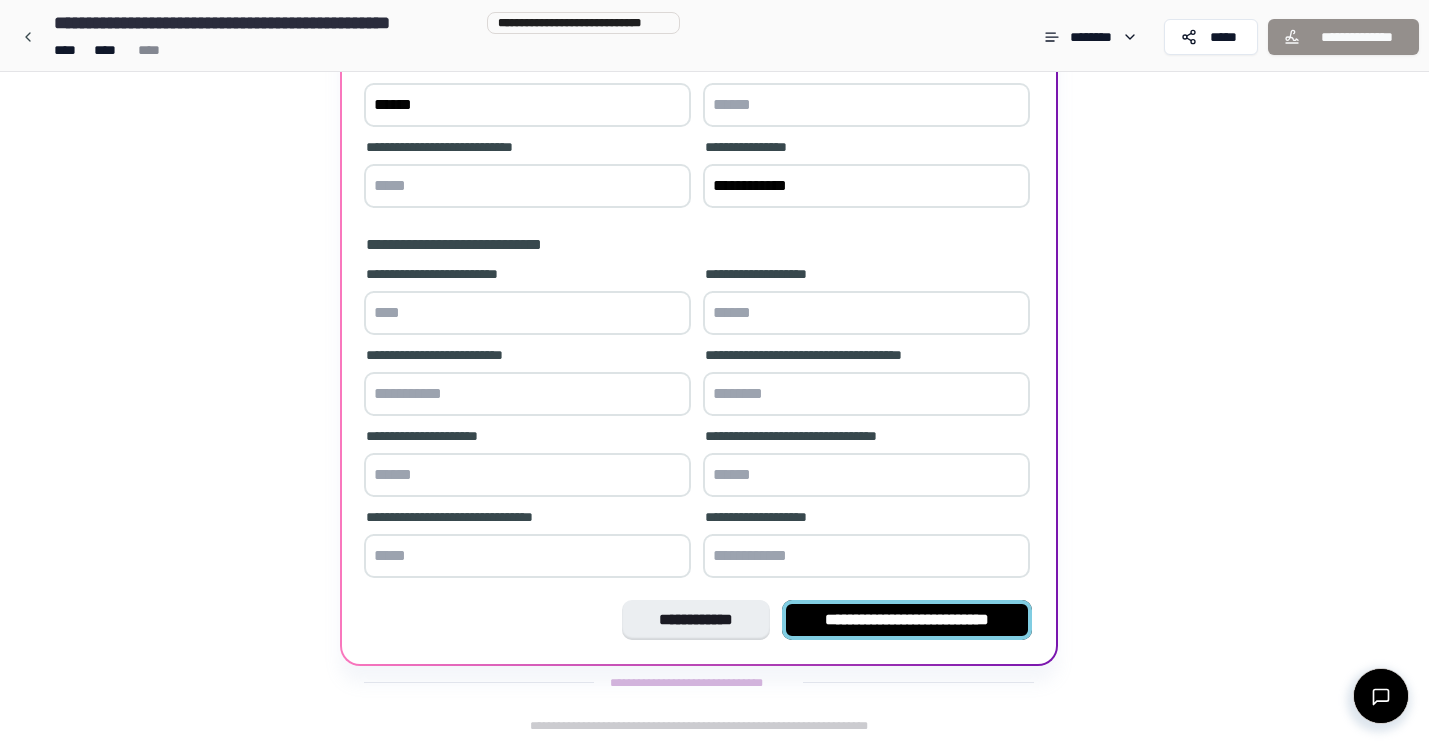 click on "**********" at bounding box center [907, 620] 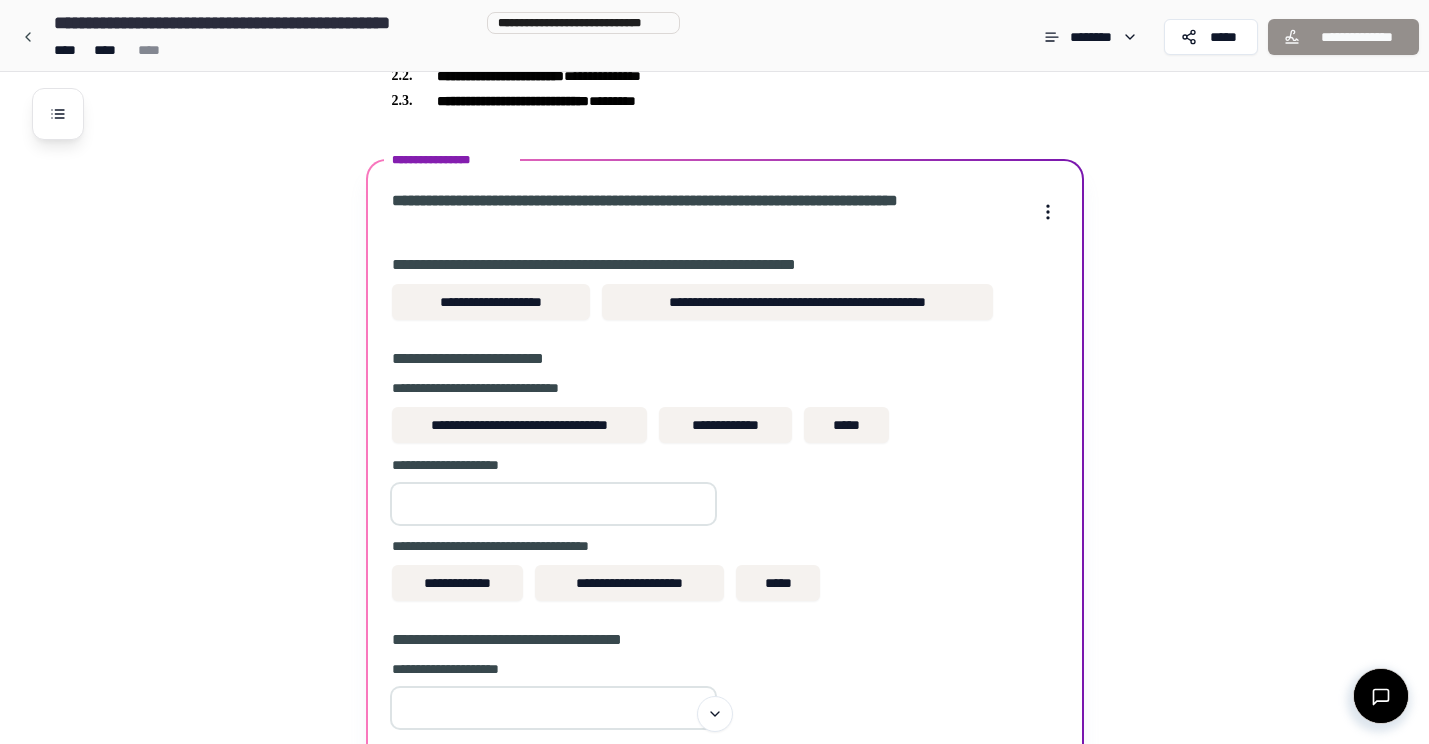 scroll, scrollTop: 591, scrollLeft: 0, axis: vertical 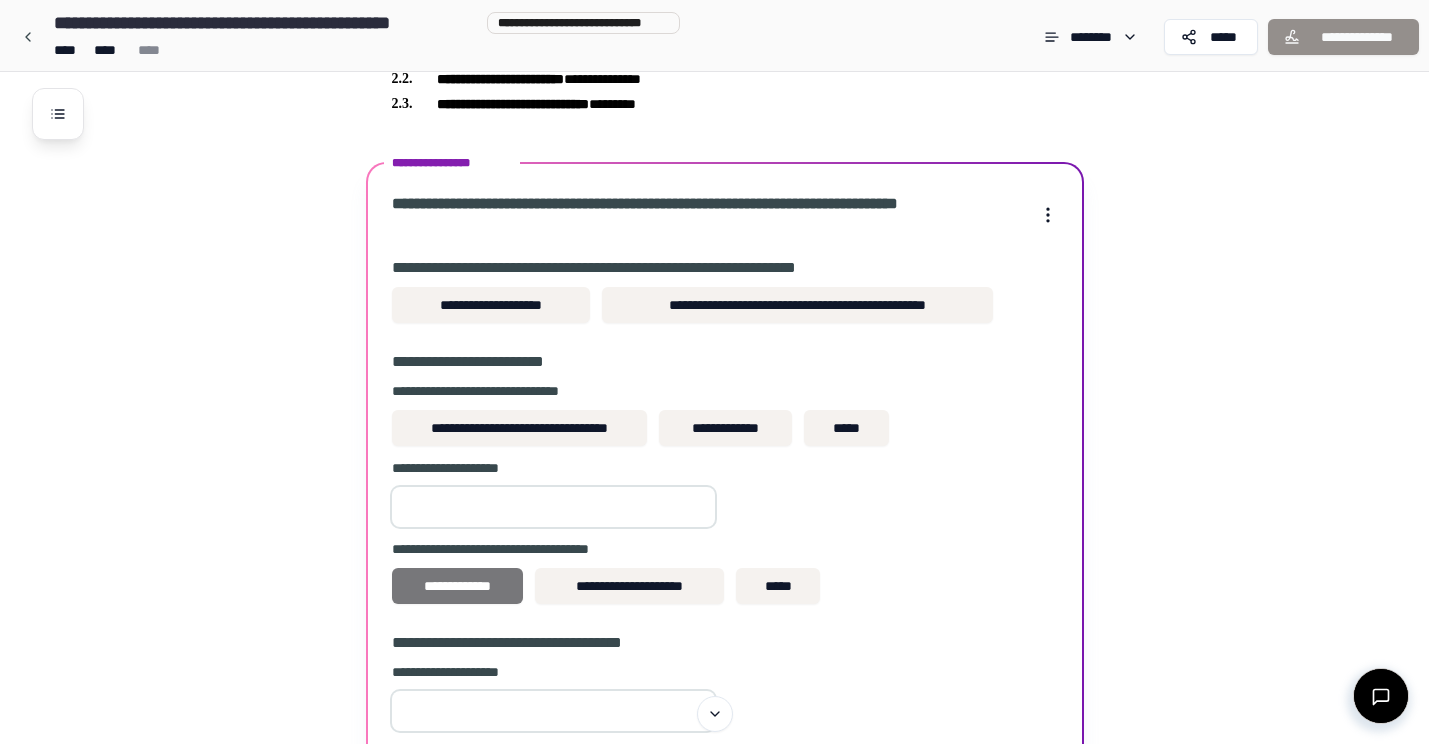 click on "**********" at bounding box center (458, 586) 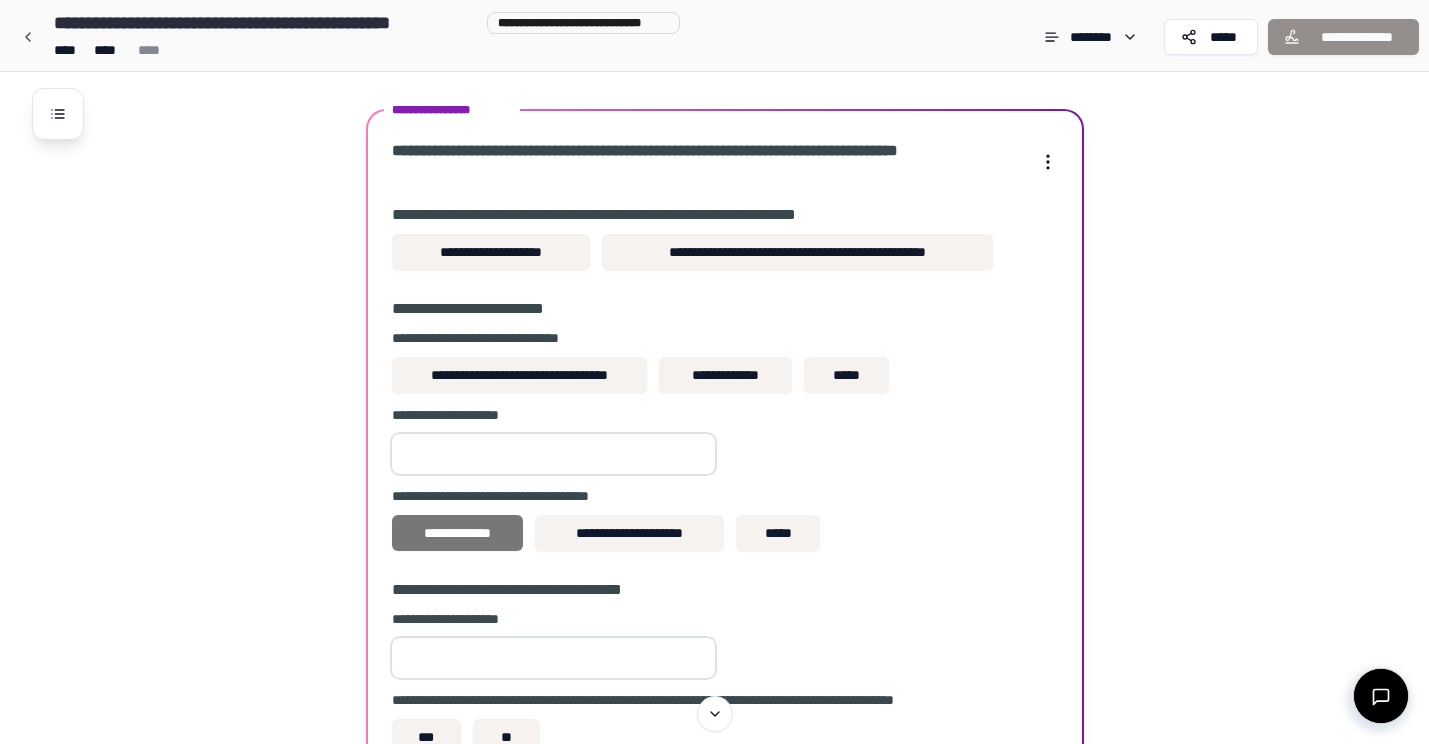 scroll, scrollTop: 645, scrollLeft: 0, axis: vertical 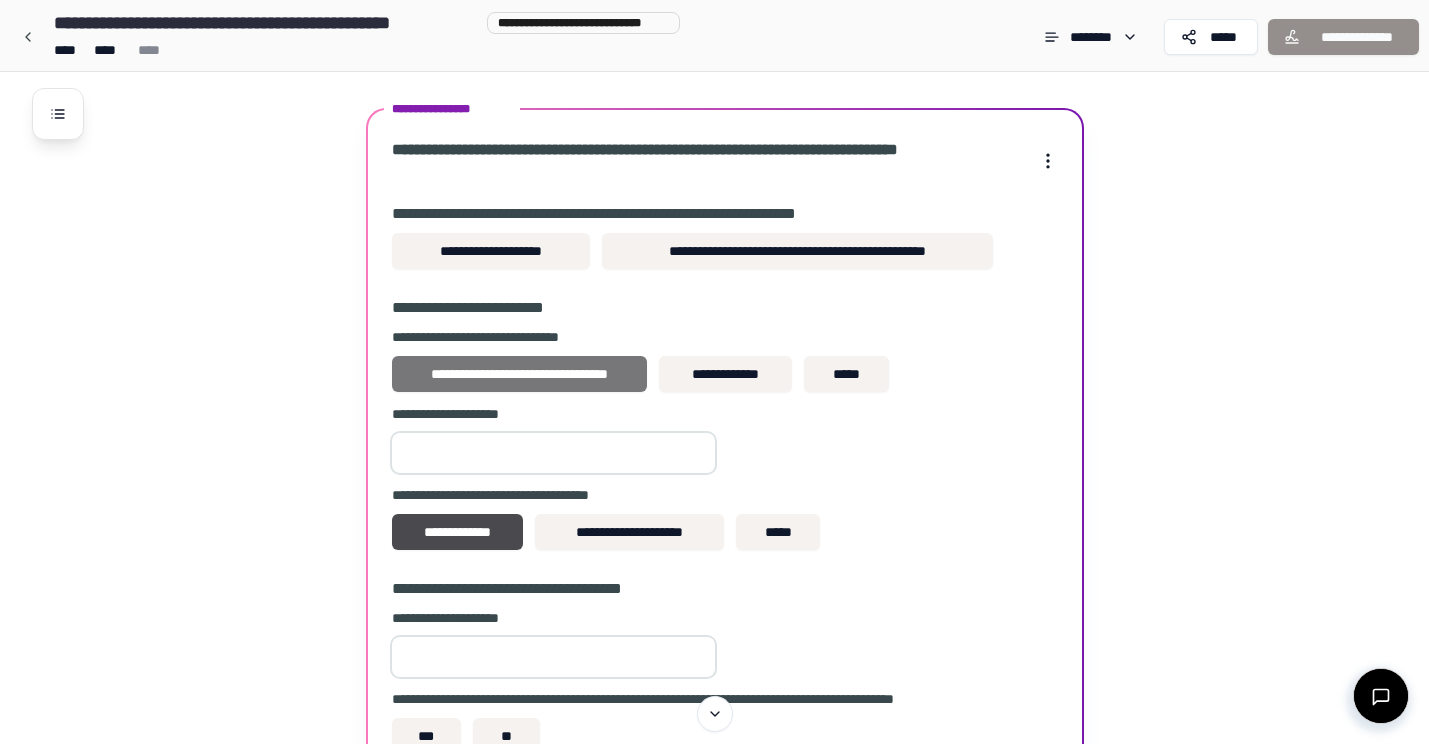 click on "**********" at bounding box center (520, 374) 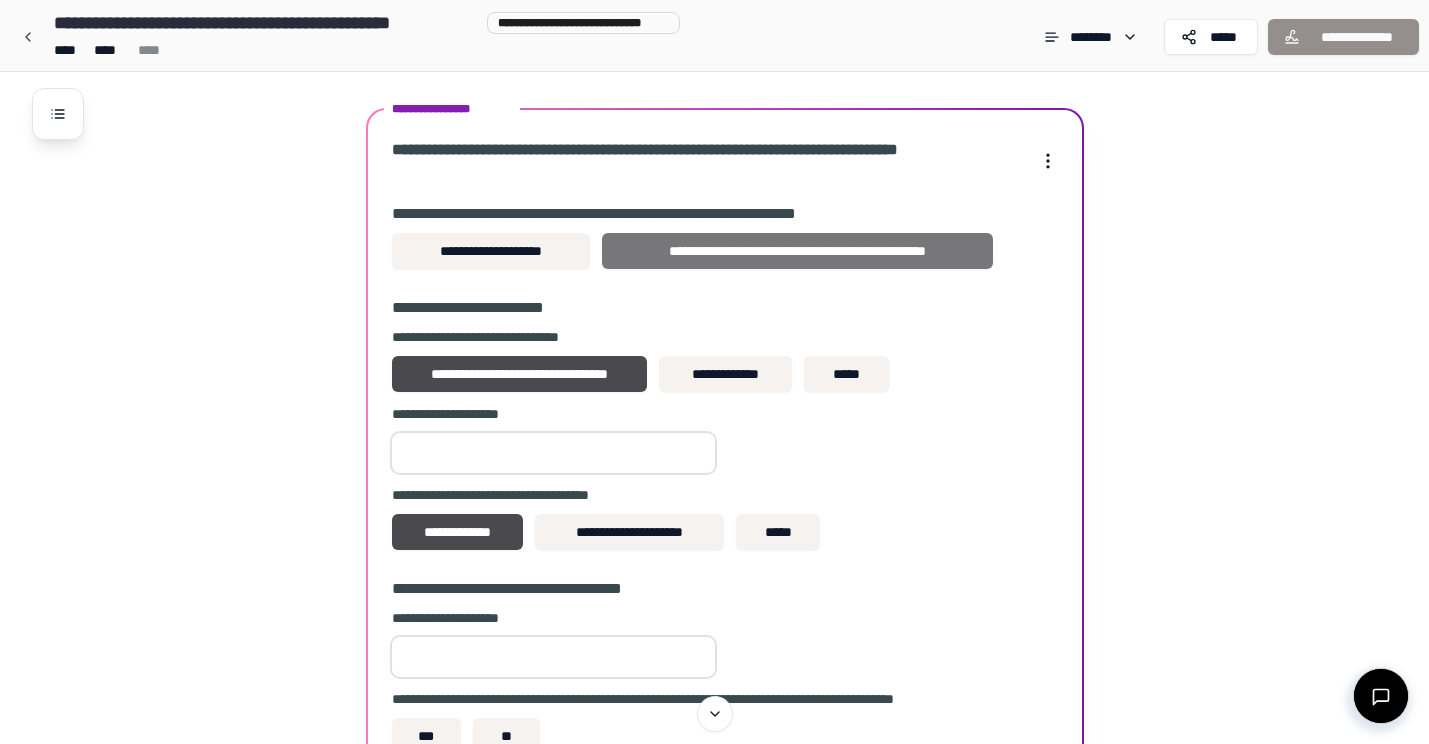 click on "**********" at bounding box center (797, 251) 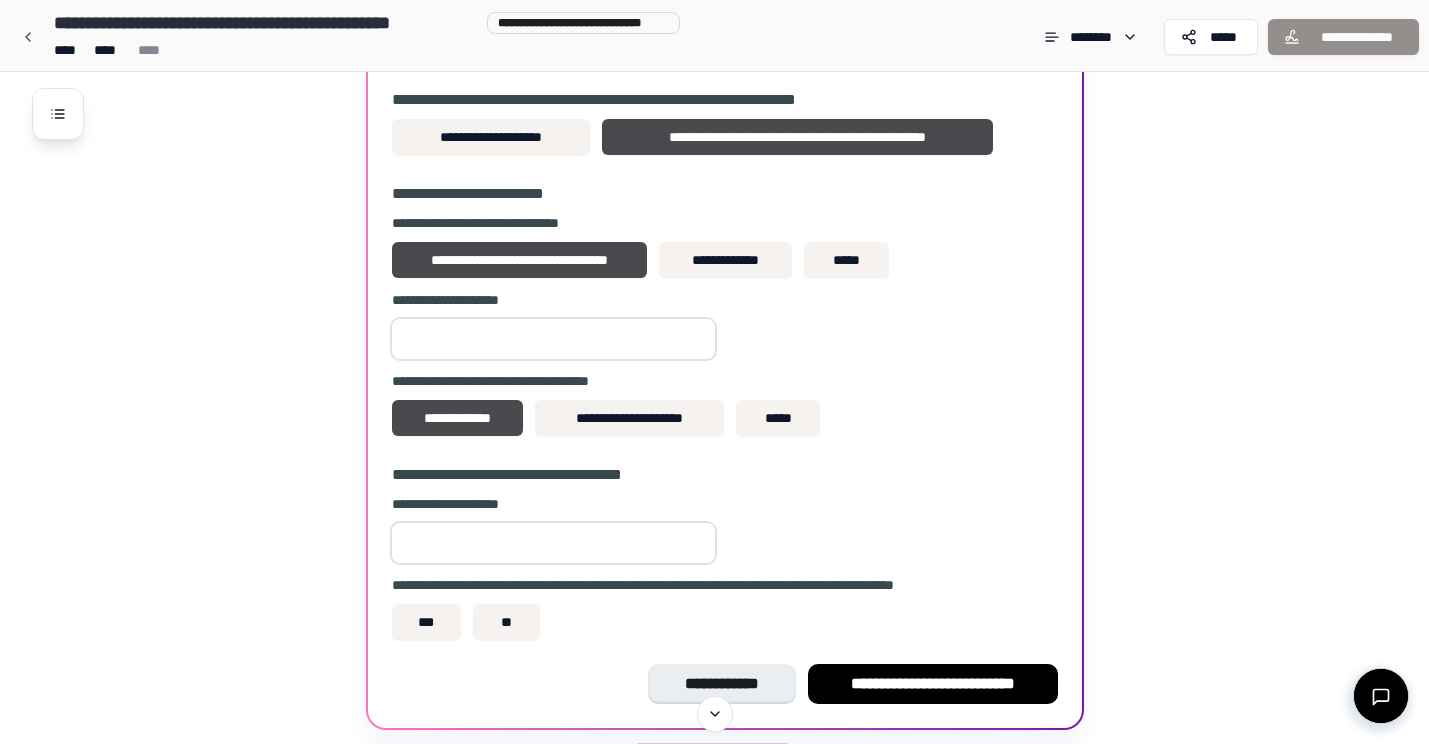 scroll, scrollTop: 766, scrollLeft: 0, axis: vertical 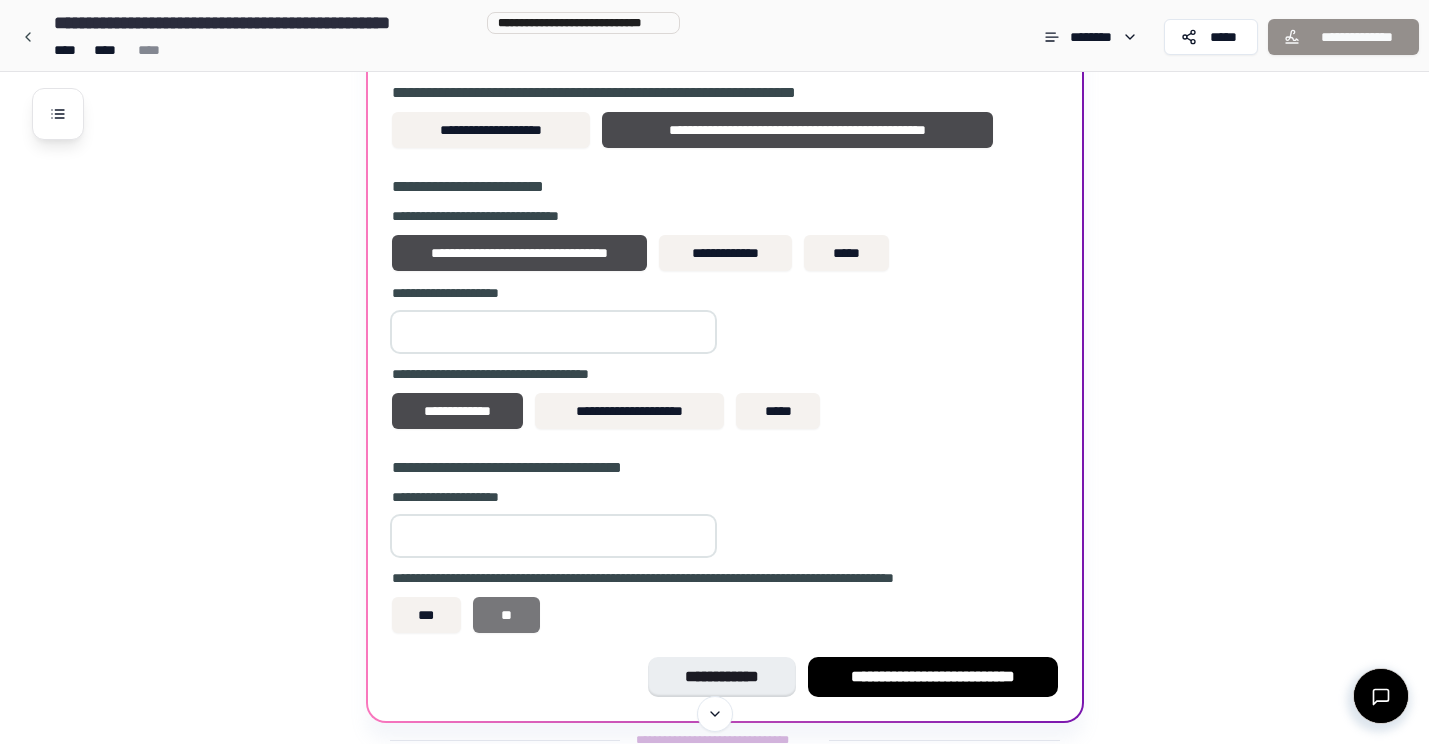 click on "**" at bounding box center (506, 615) 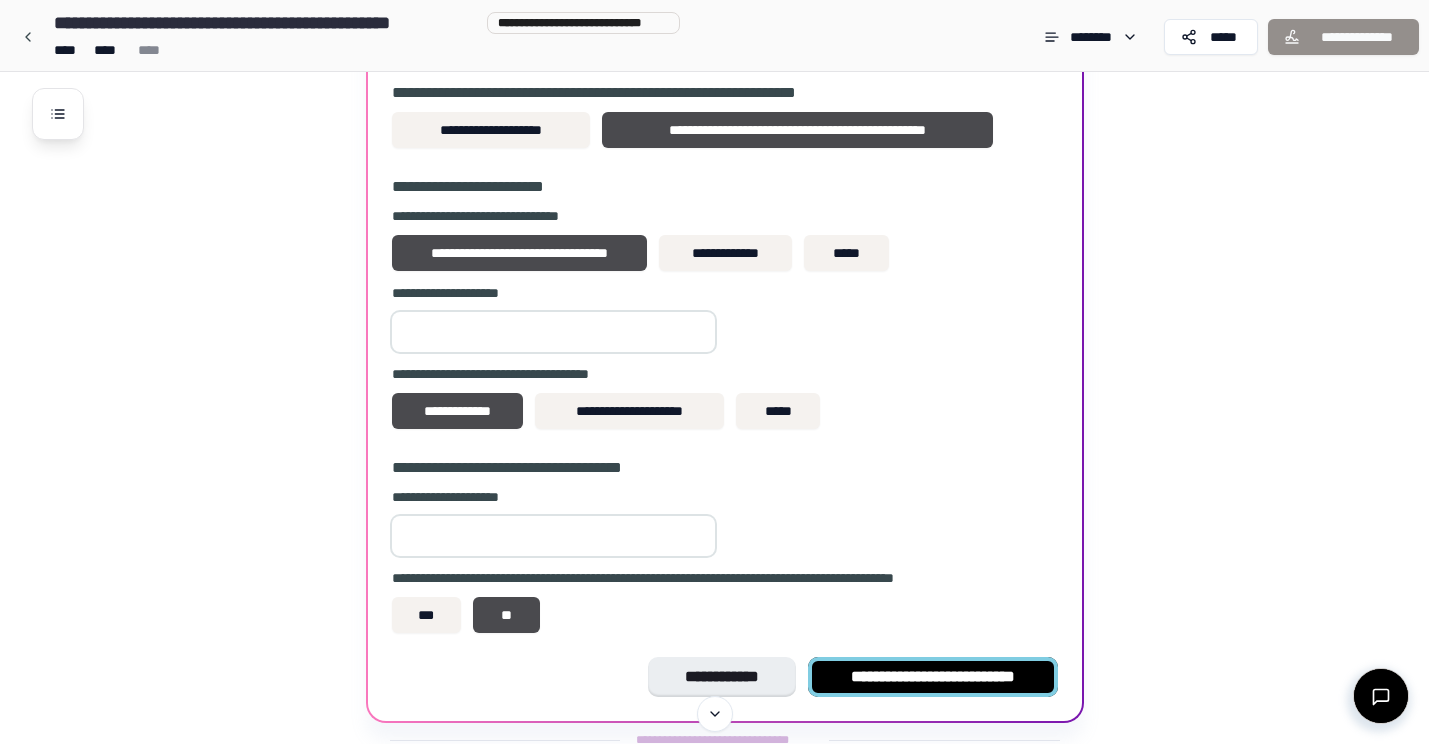 click on "**********" at bounding box center (933, 677) 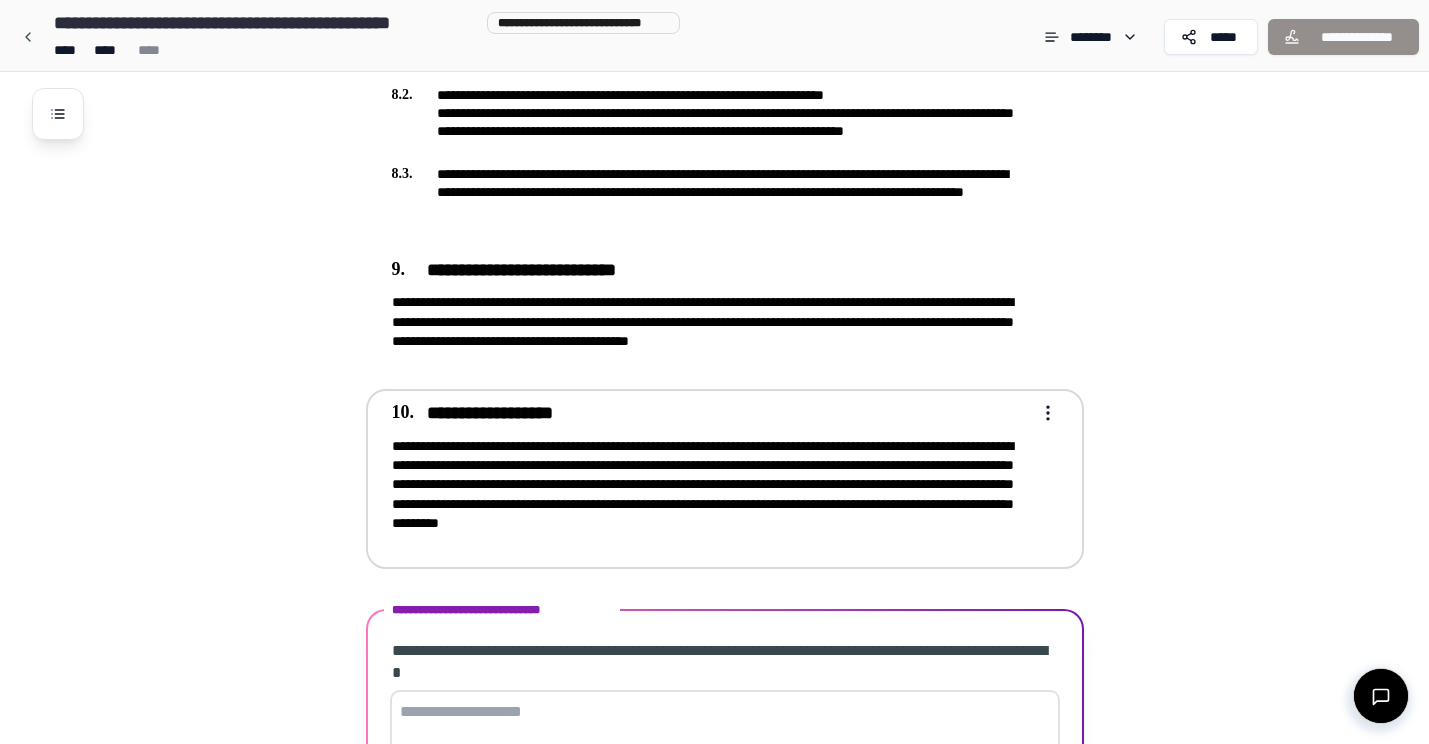 scroll, scrollTop: 2973, scrollLeft: 0, axis: vertical 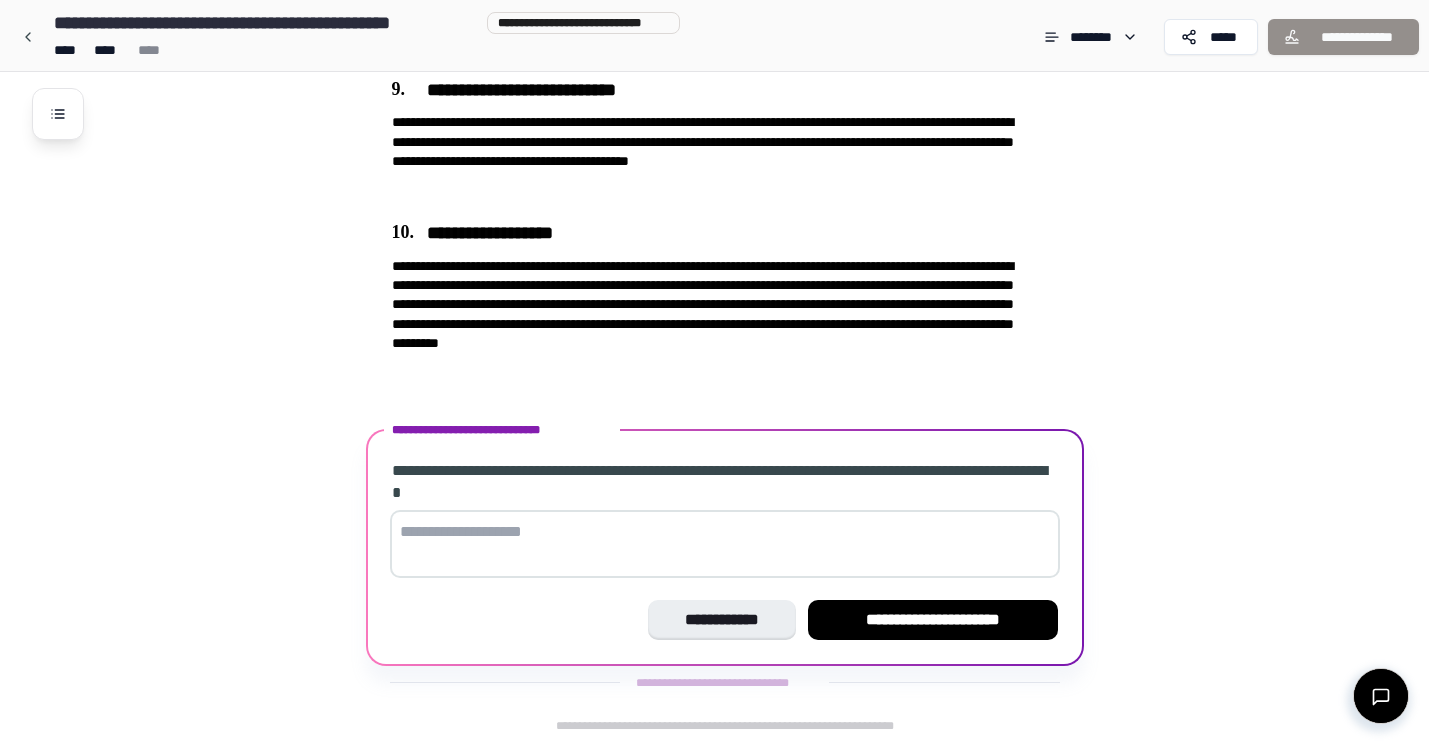 click at bounding box center [725, 544] 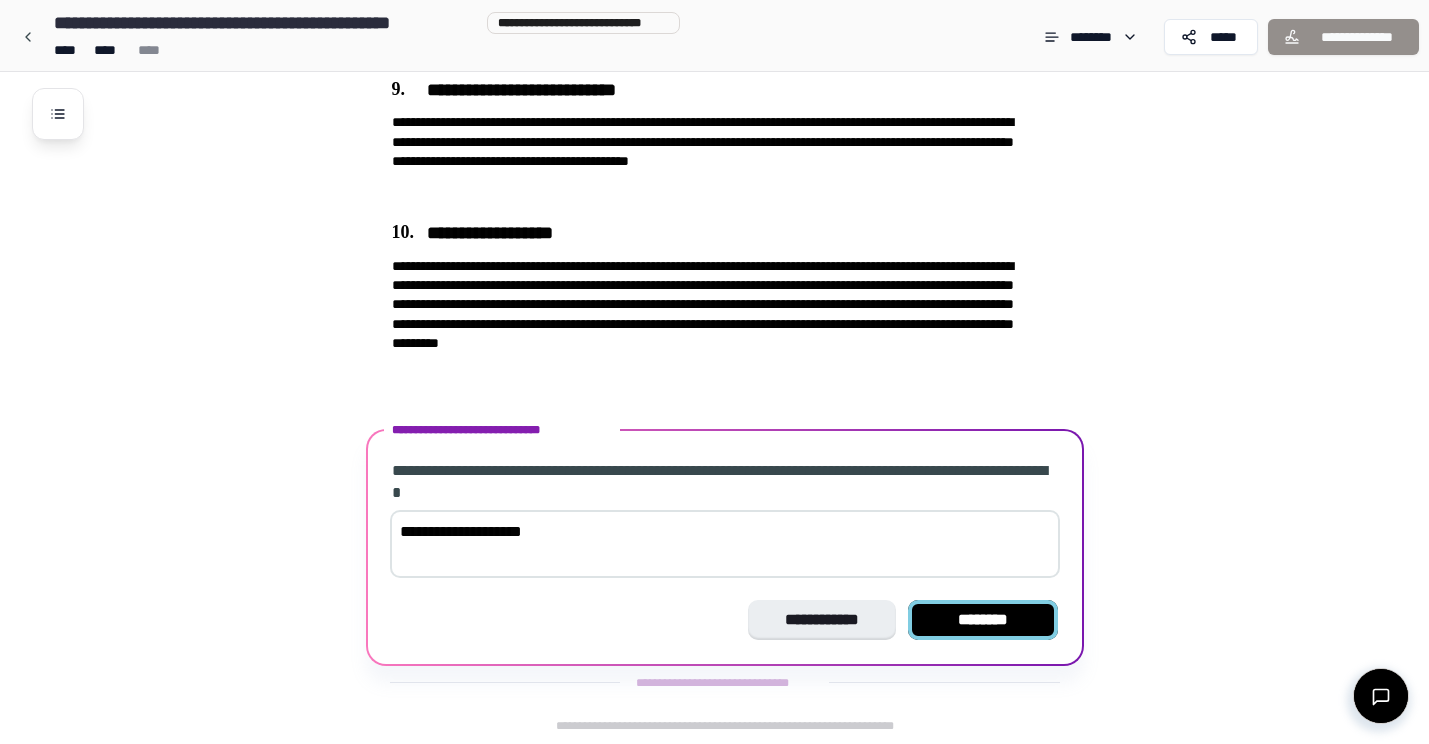 type on "**********" 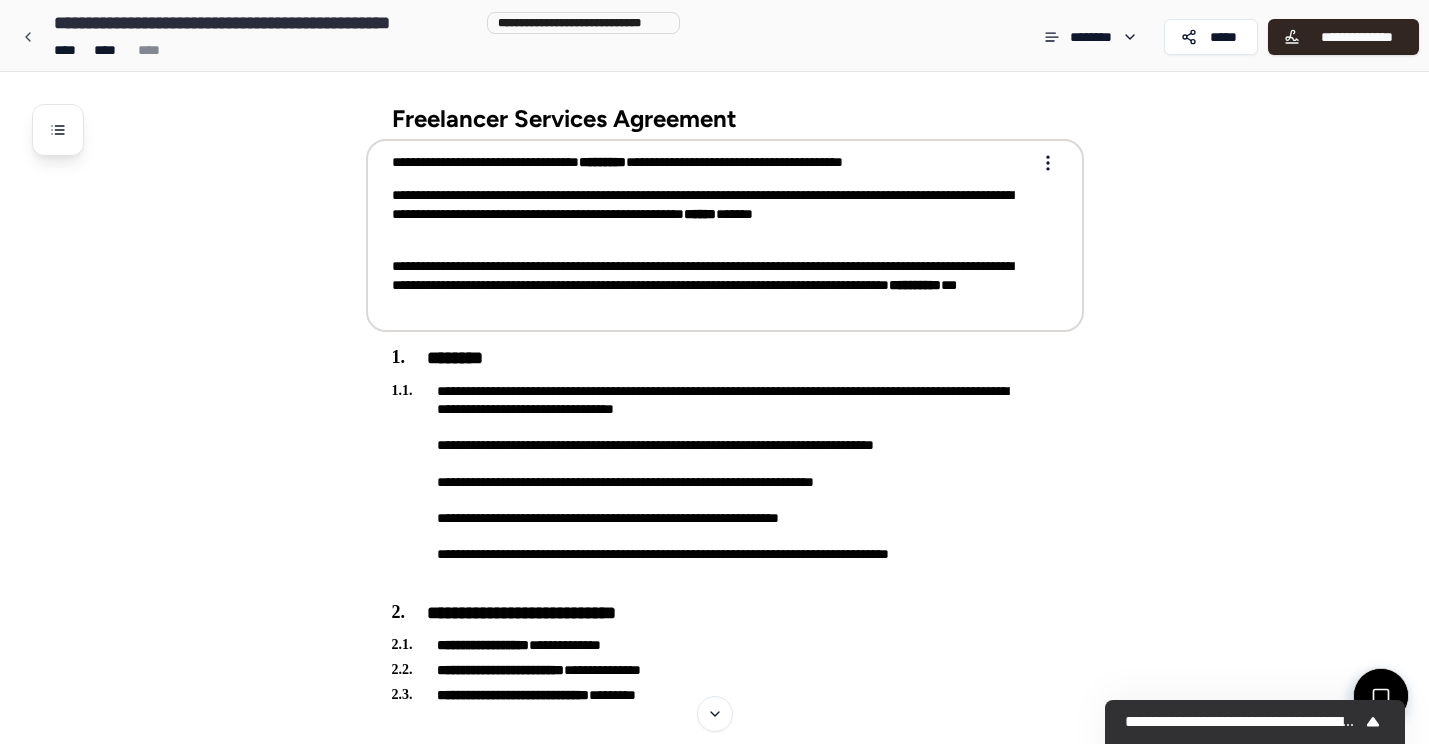 scroll, scrollTop: 0, scrollLeft: 0, axis: both 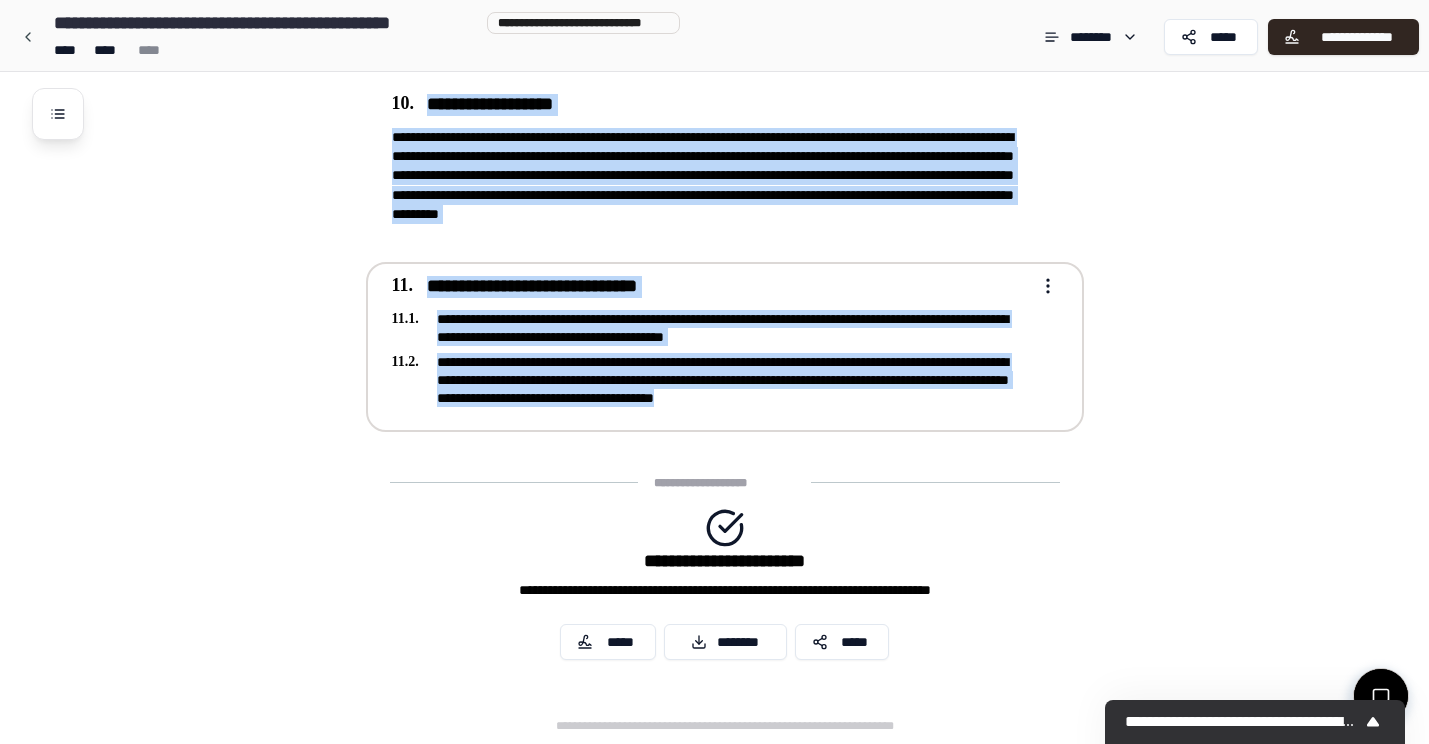 drag, startPoint x: 366, startPoint y: 109, endPoint x: 945, endPoint y: 400, distance: 648.0139 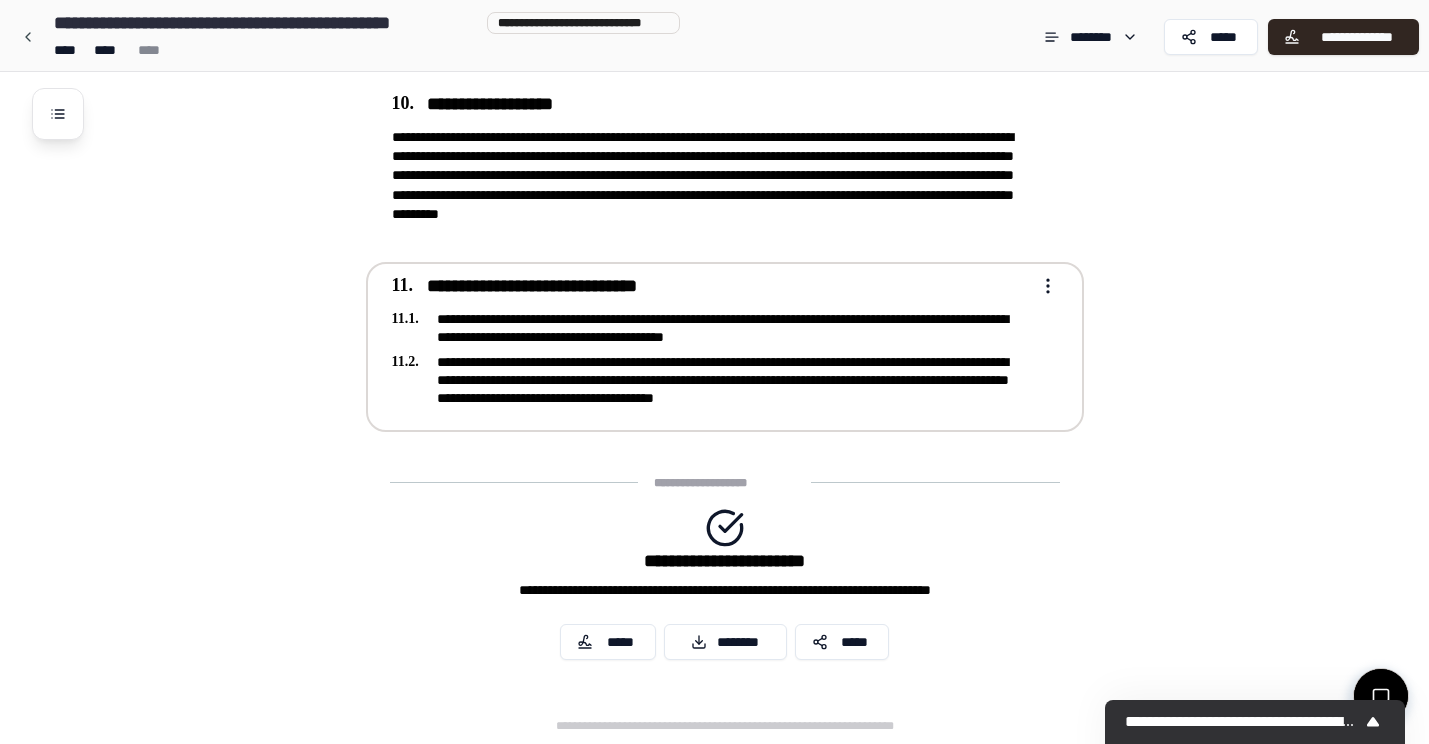click on "**********" at bounding box center (711, 380) 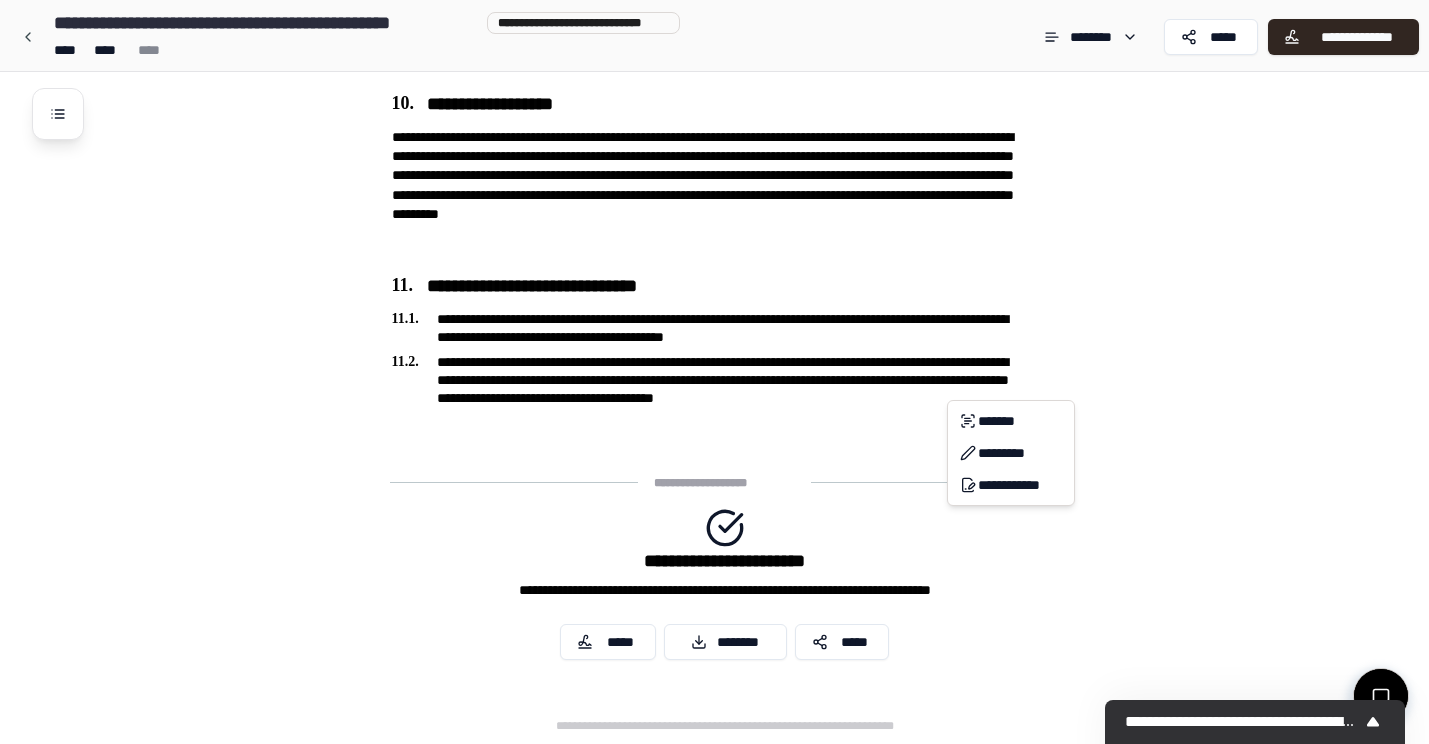 click on "**********" at bounding box center [714, -1179] 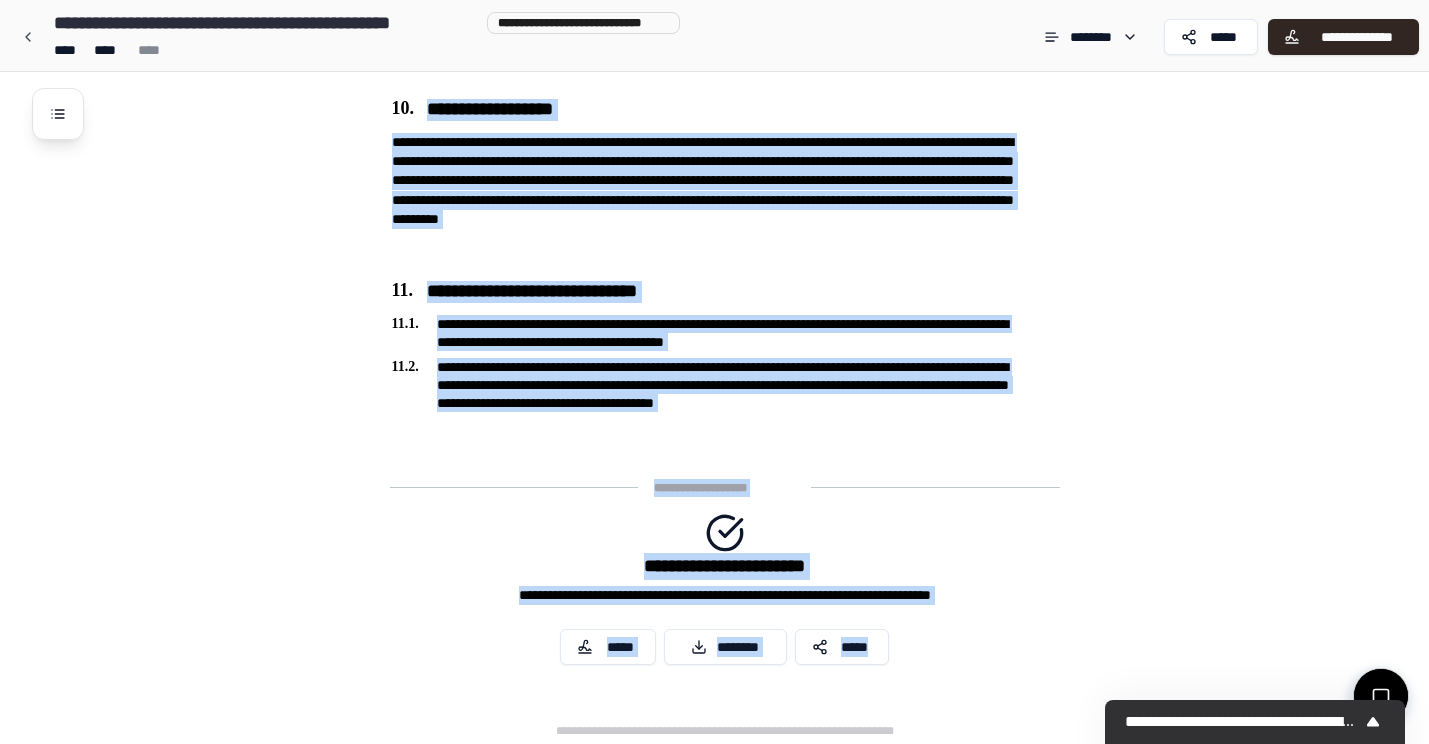 scroll, scrollTop: 3102, scrollLeft: 0, axis: vertical 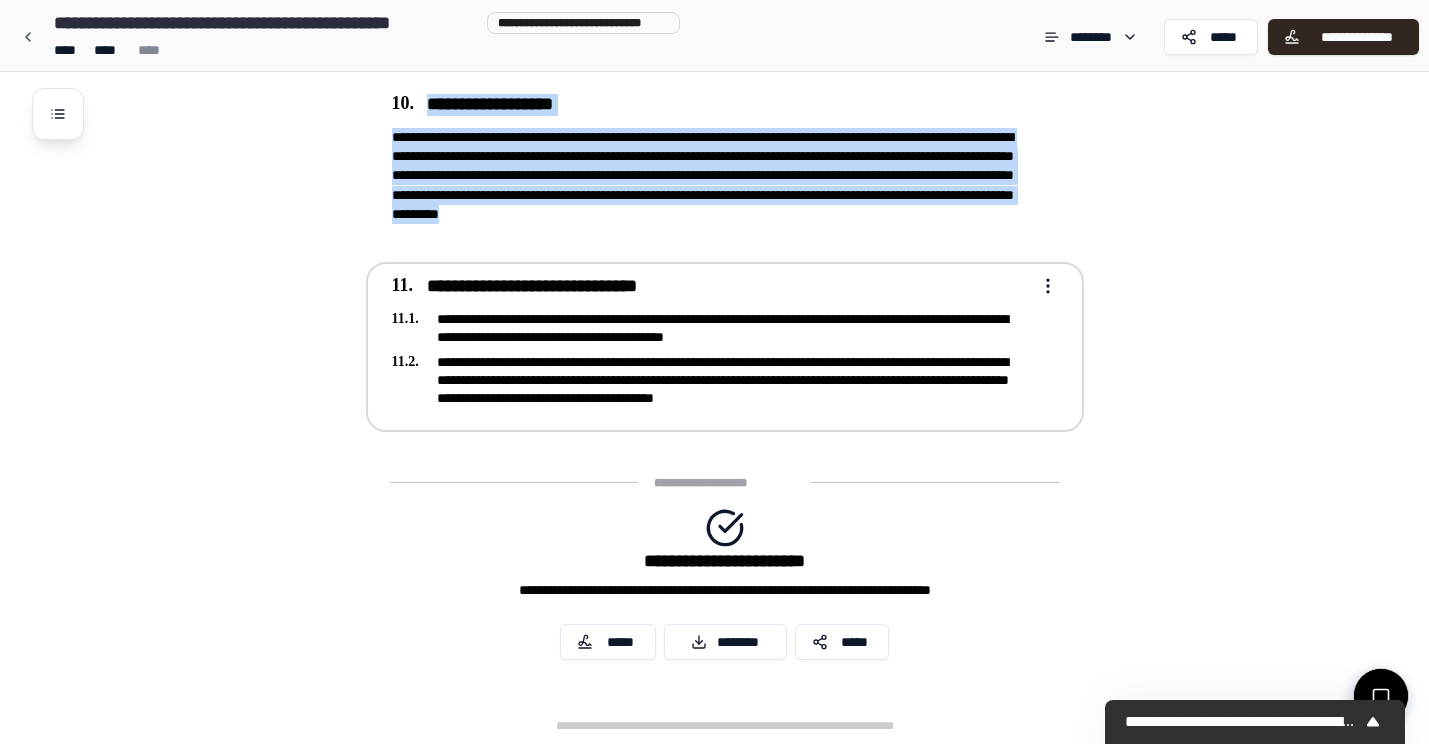 drag, startPoint x: 363, startPoint y: 110, endPoint x: 949, endPoint y: 392, distance: 650.323 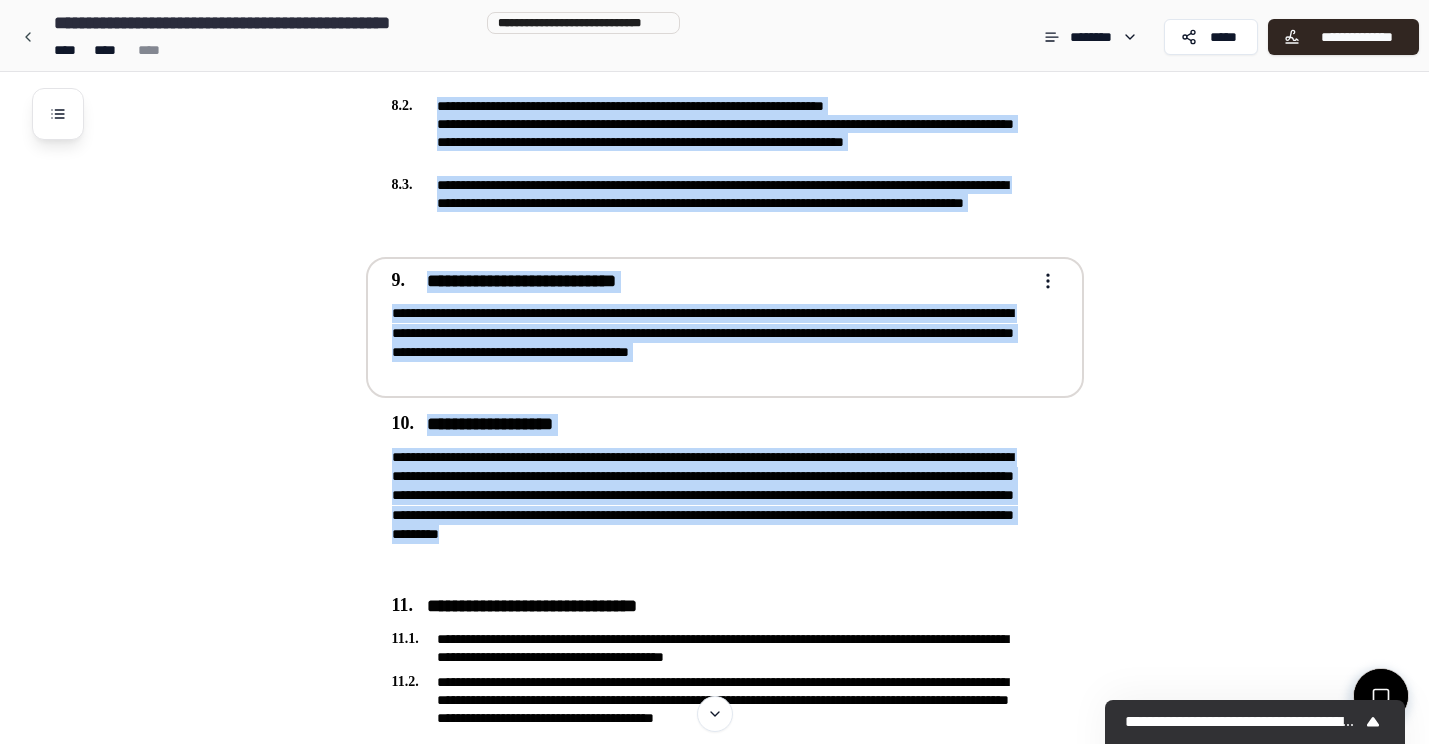 scroll, scrollTop: 2789, scrollLeft: 0, axis: vertical 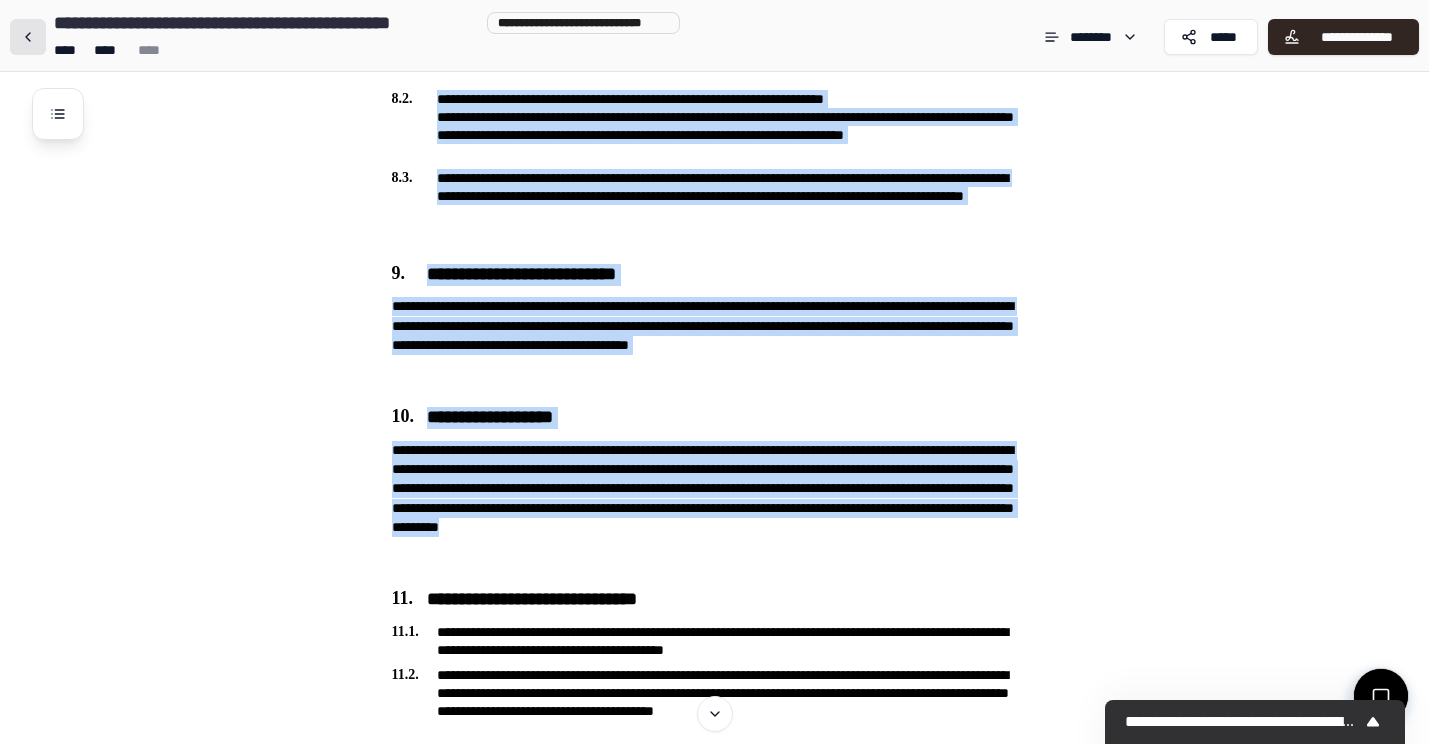 click at bounding box center (28, 37) 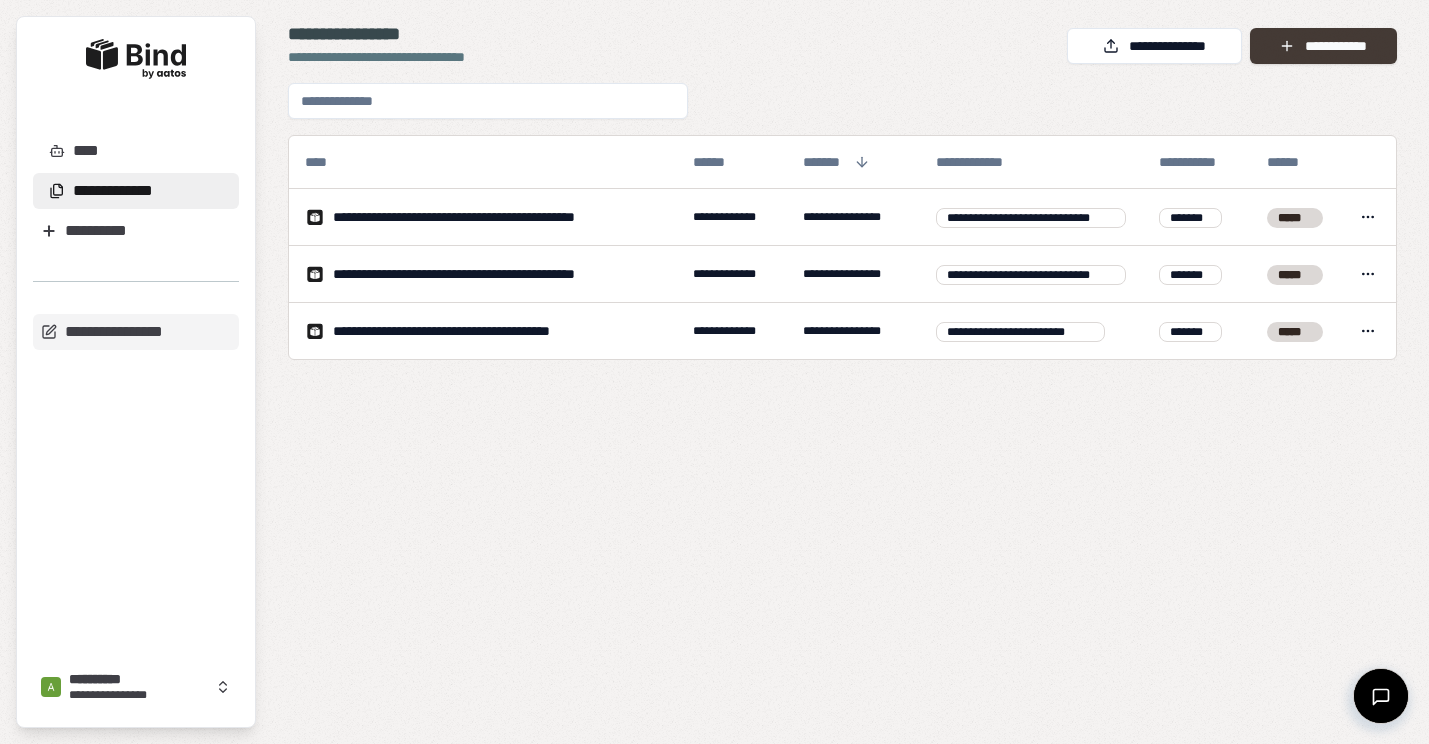 click on "**********" at bounding box center [1323, 46] 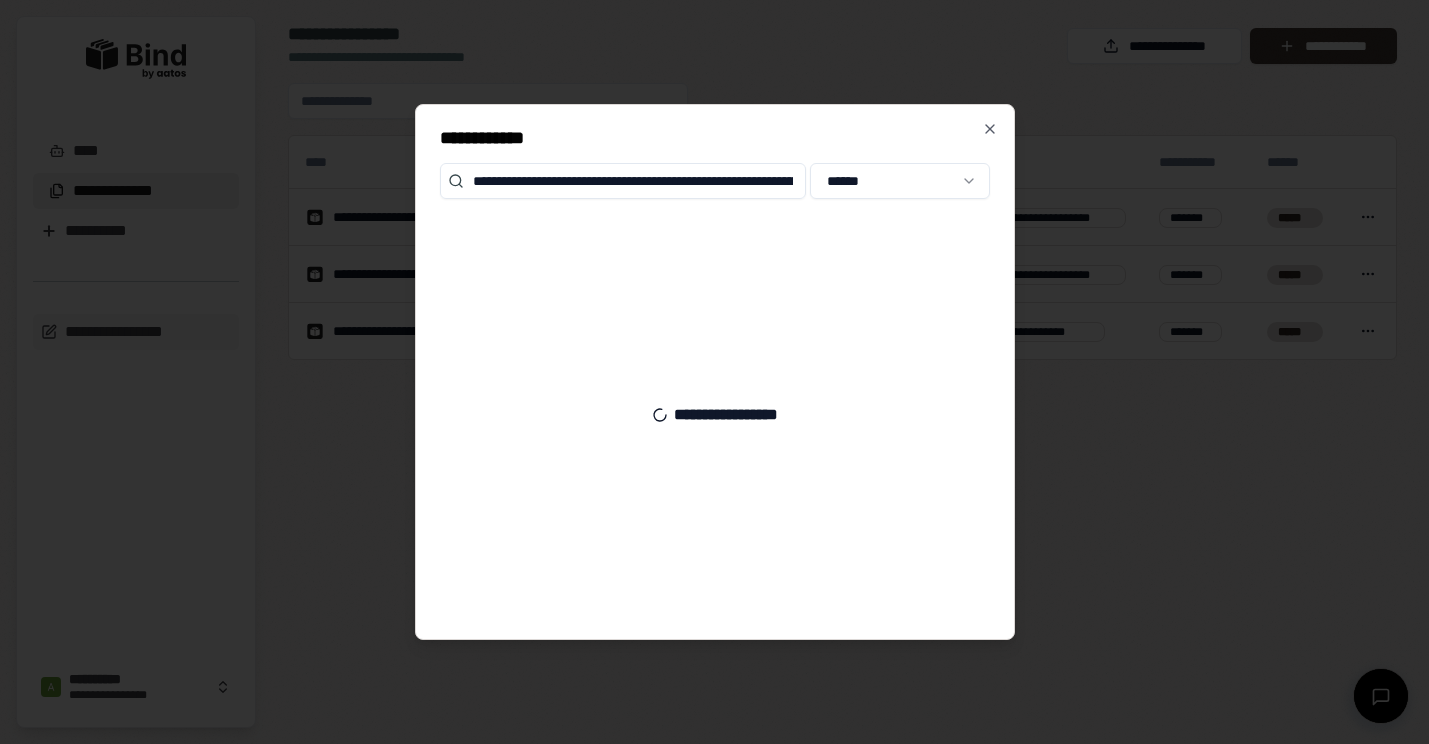 type on "**********" 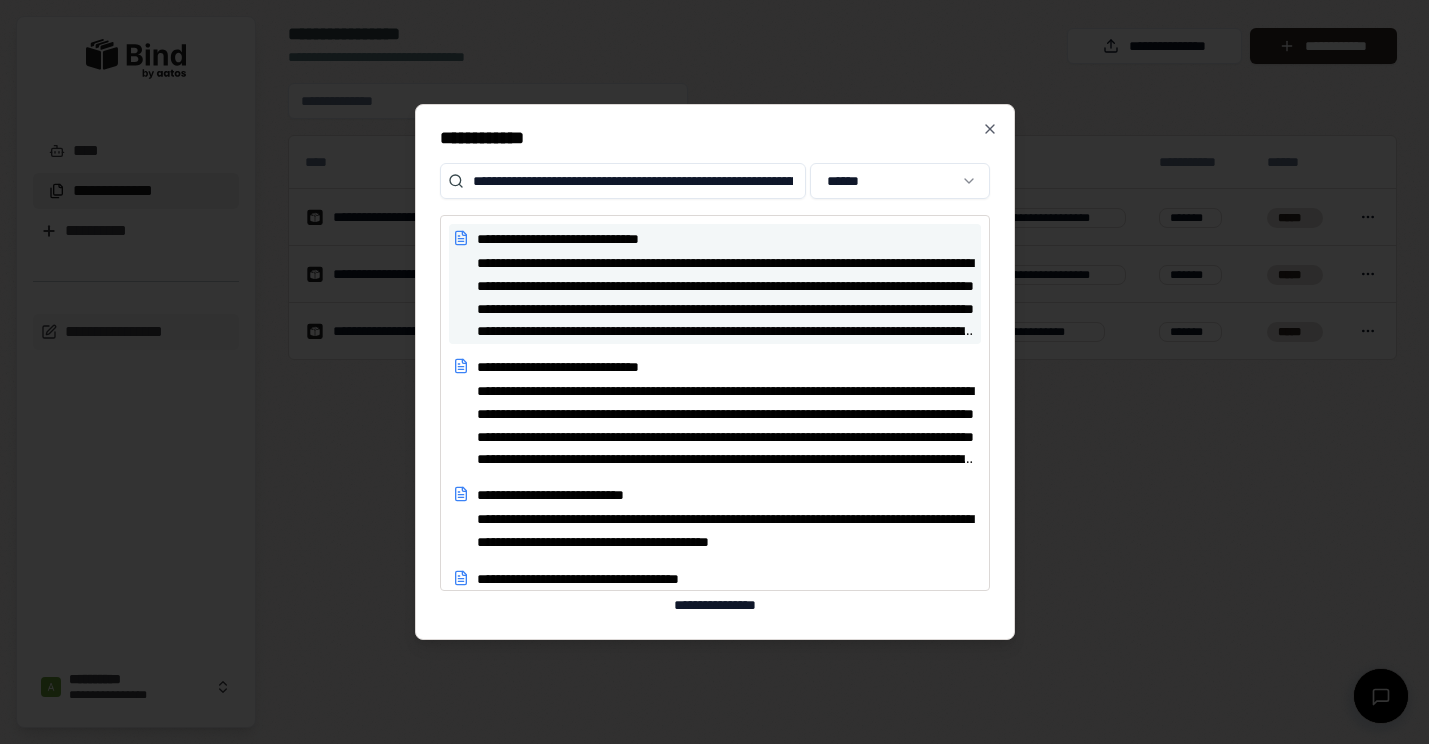 click on "**********" at bounding box center (727, 296) 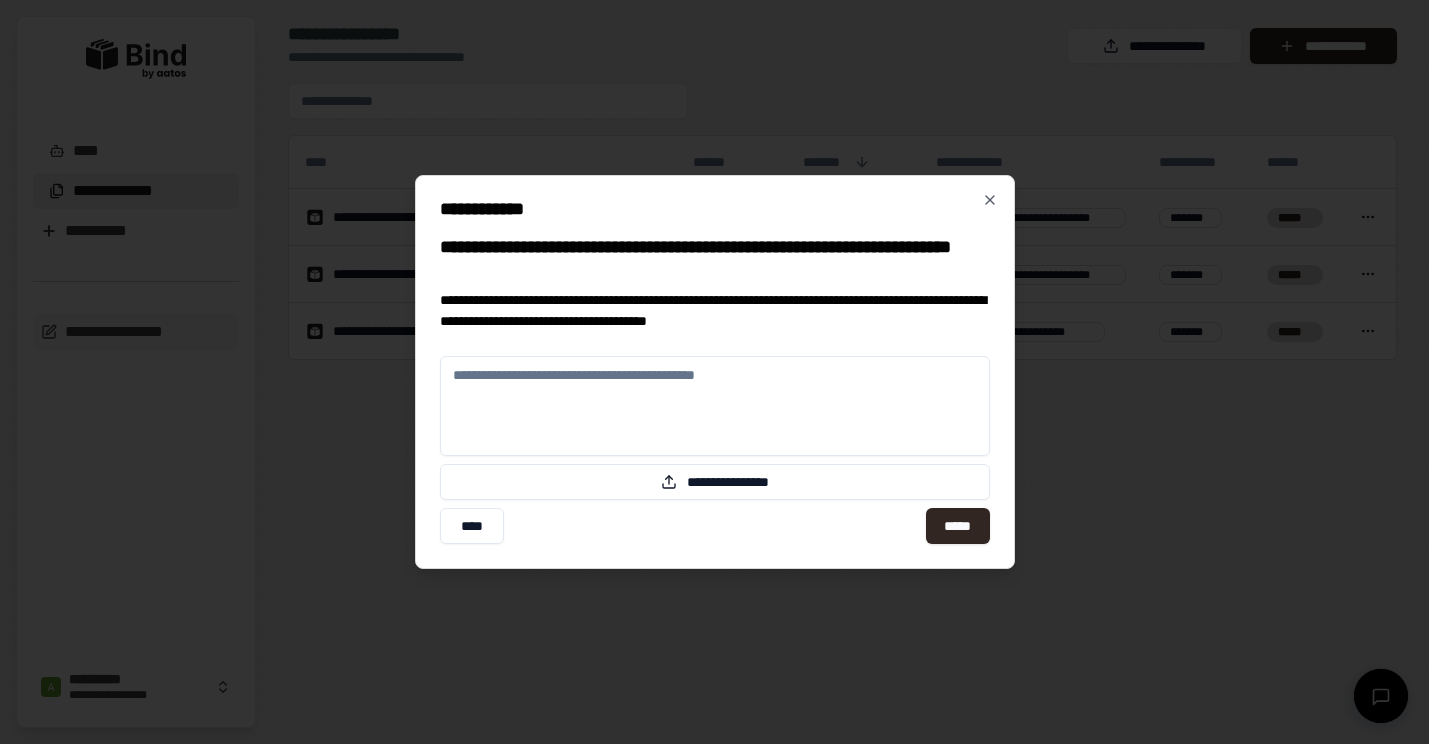 click at bounding box center (715, 406) 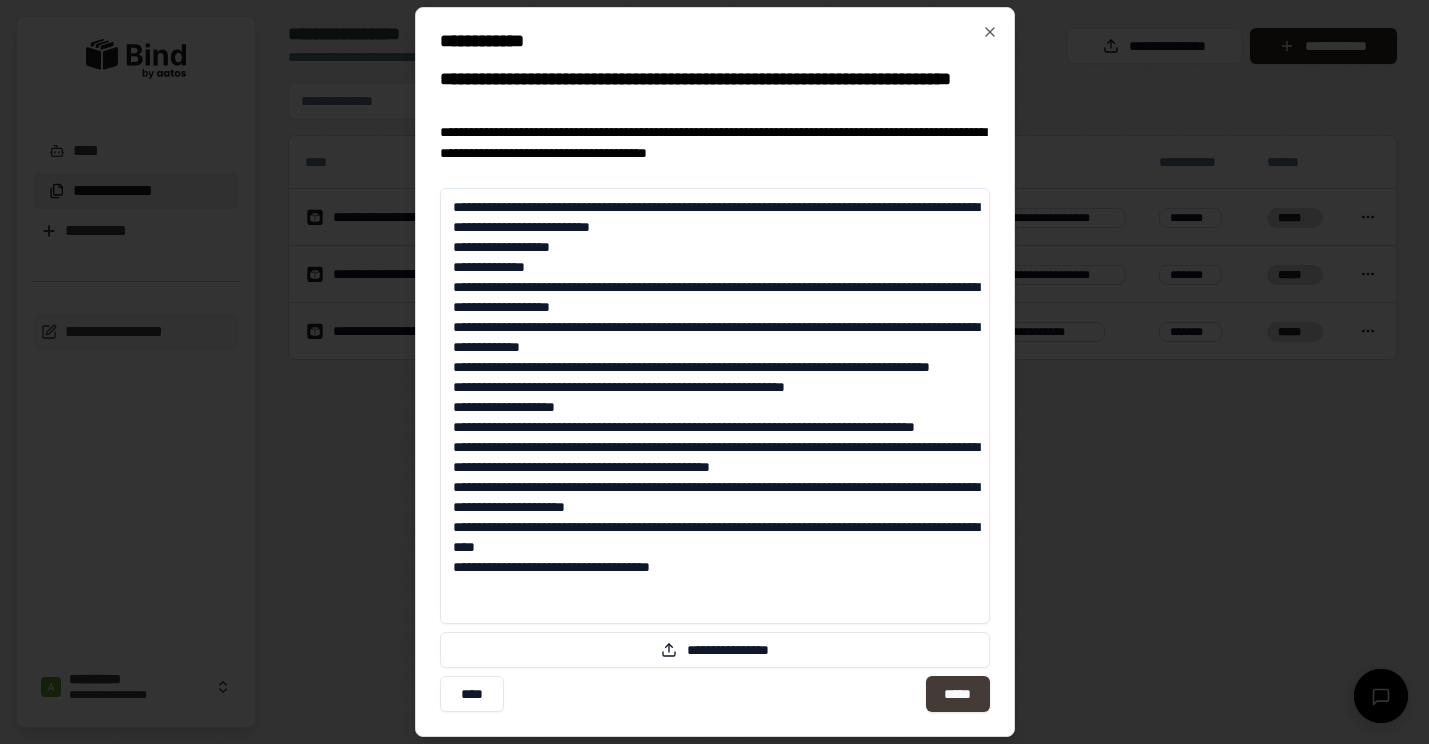 type on "**********" 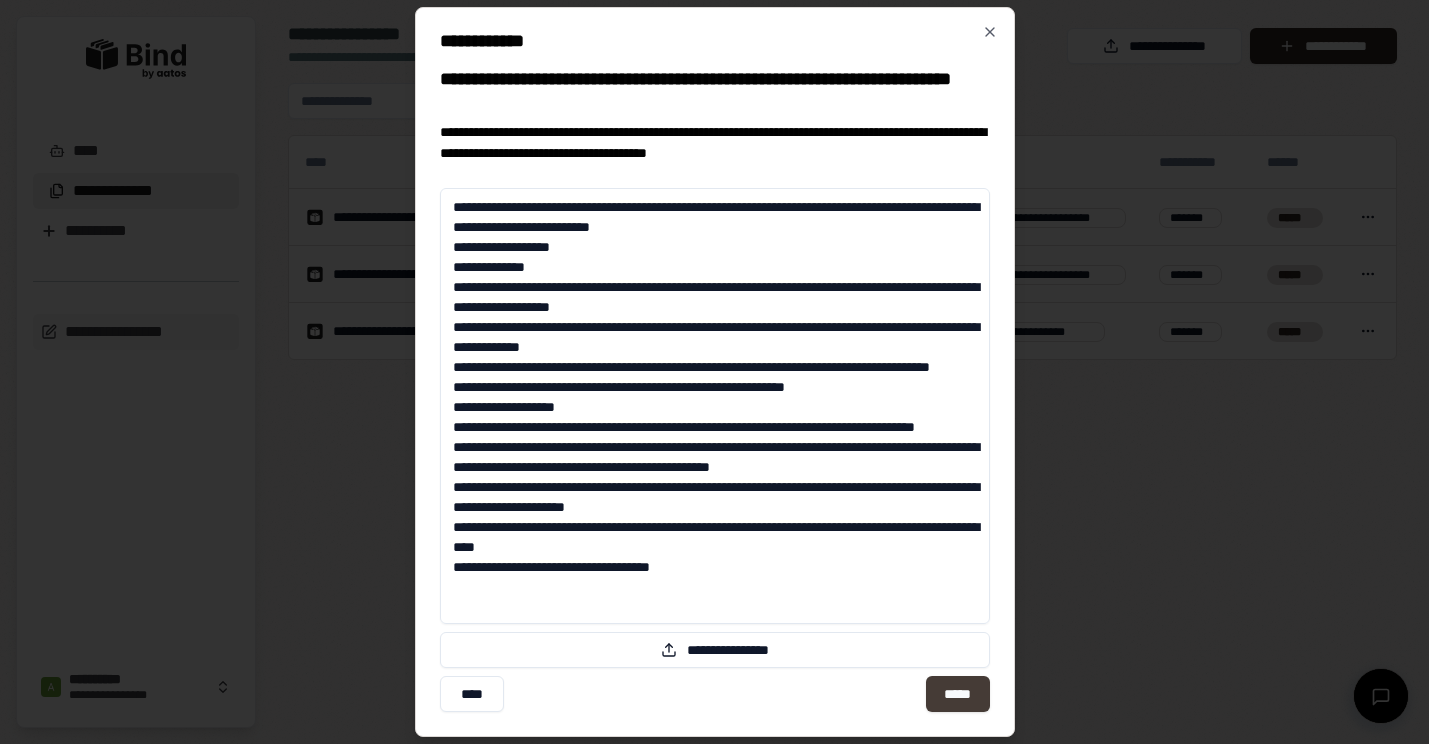 click on "*****" at bounding box center (957, 694) 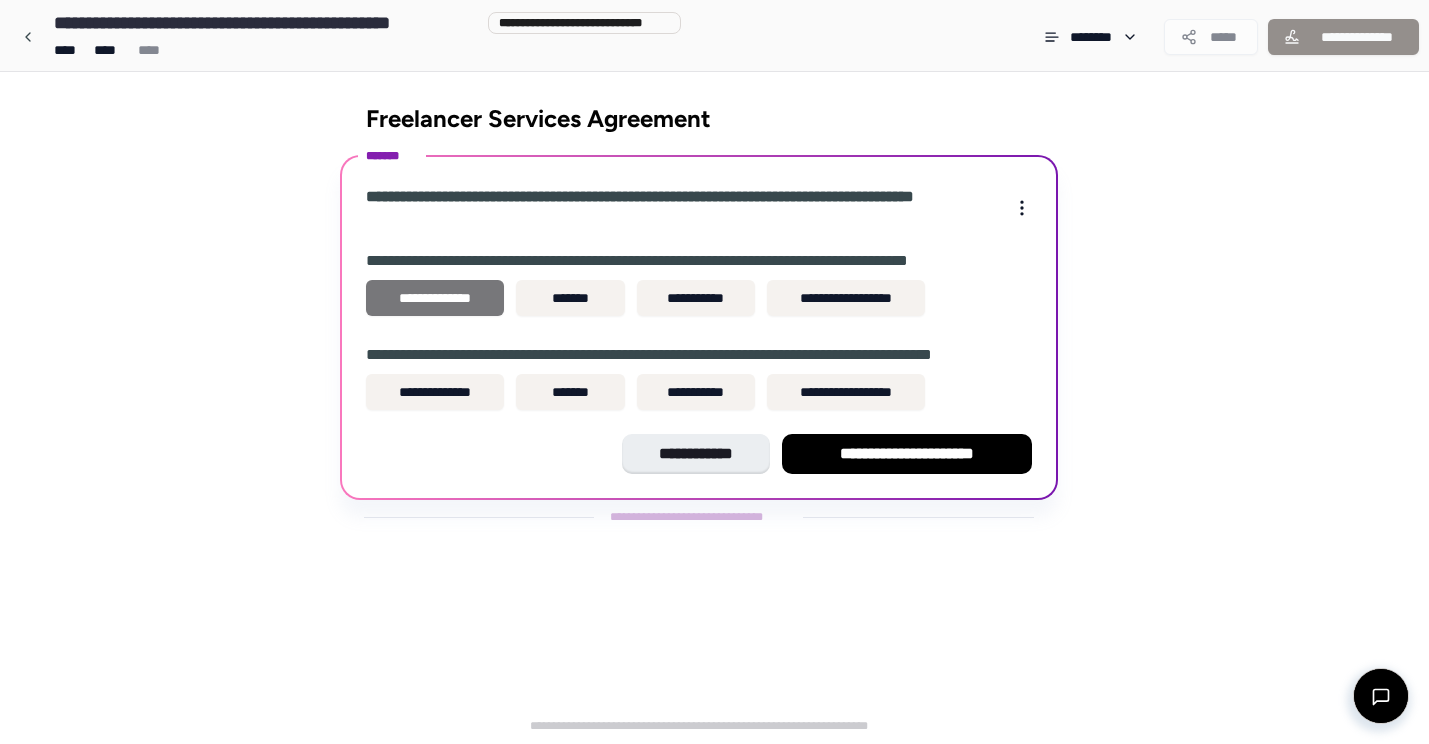 click on "**********" at bounding box center (435, 298) 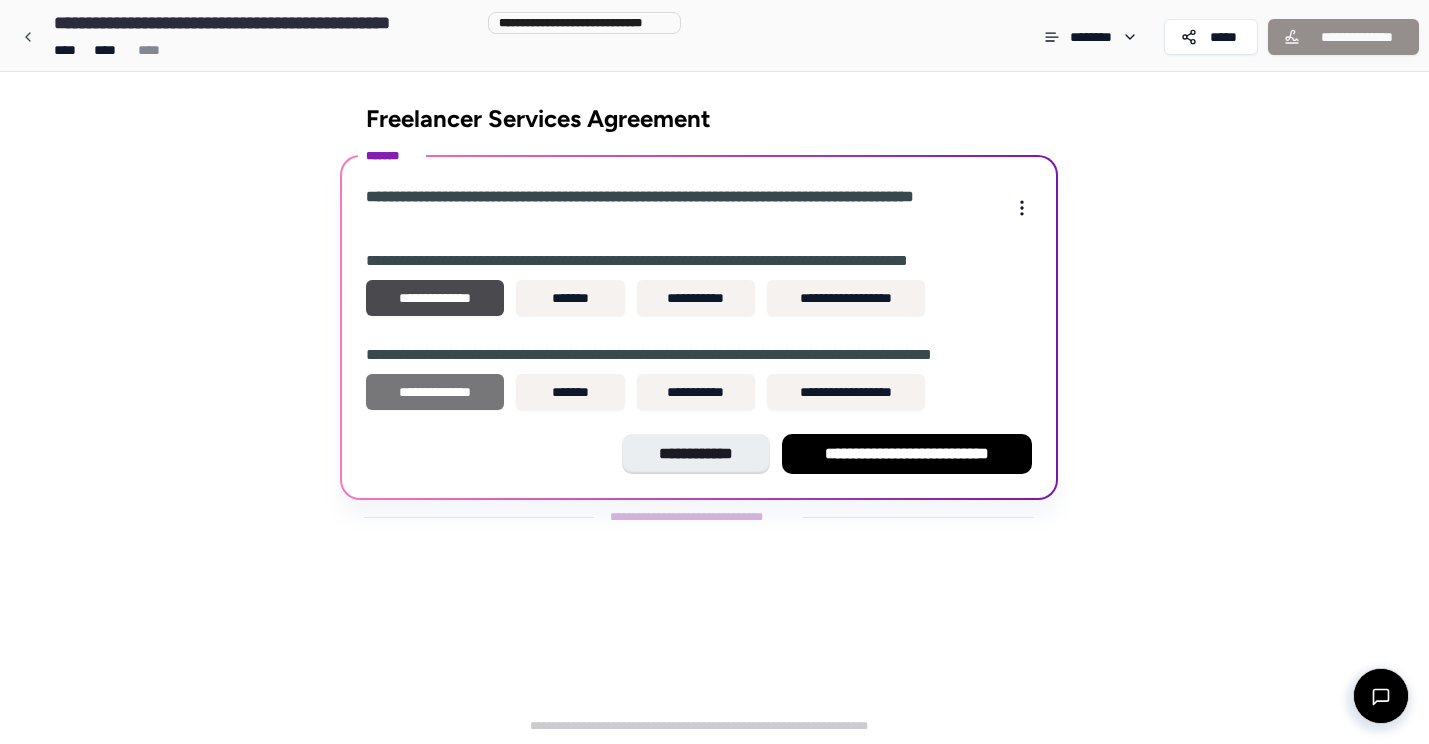 click on "**********" at bounding box center (435, 392) 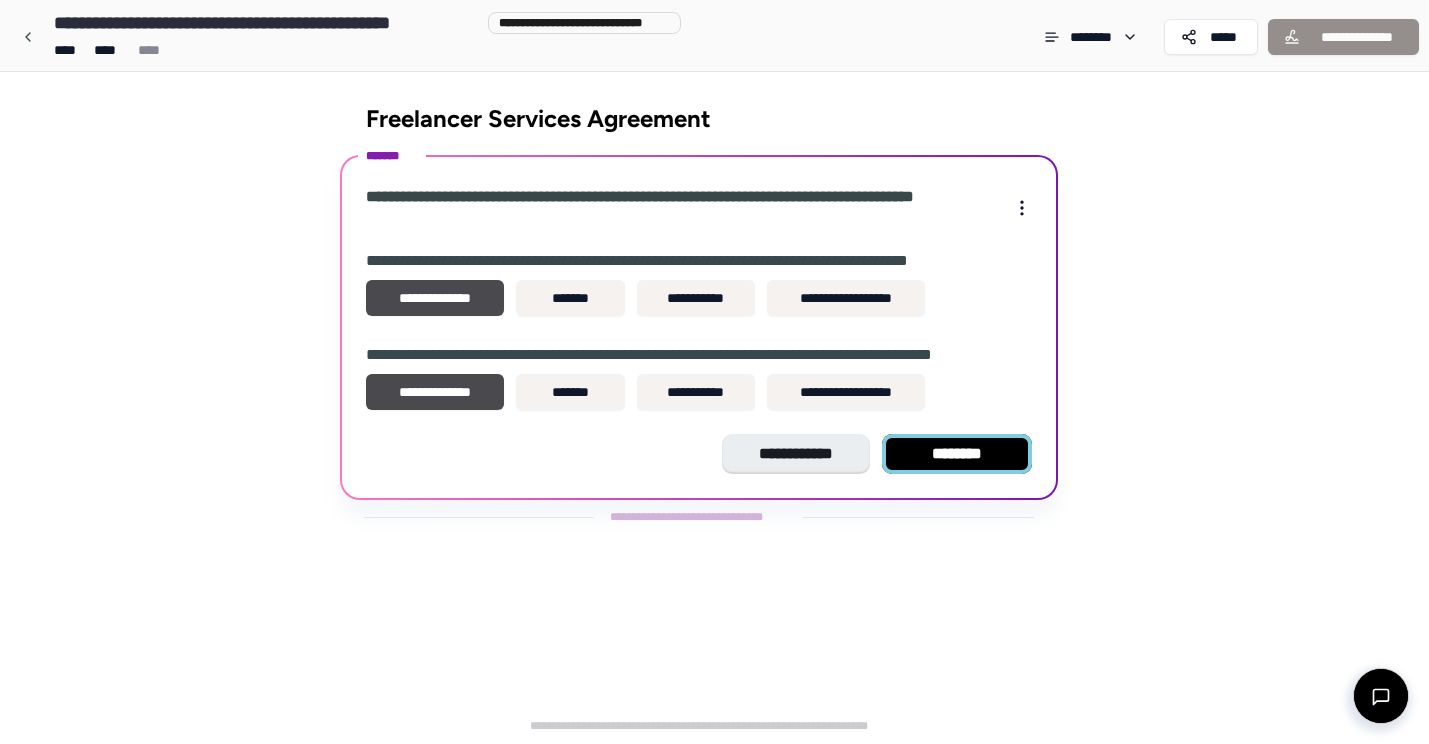 click on "********" at bounding box center (957, 454) 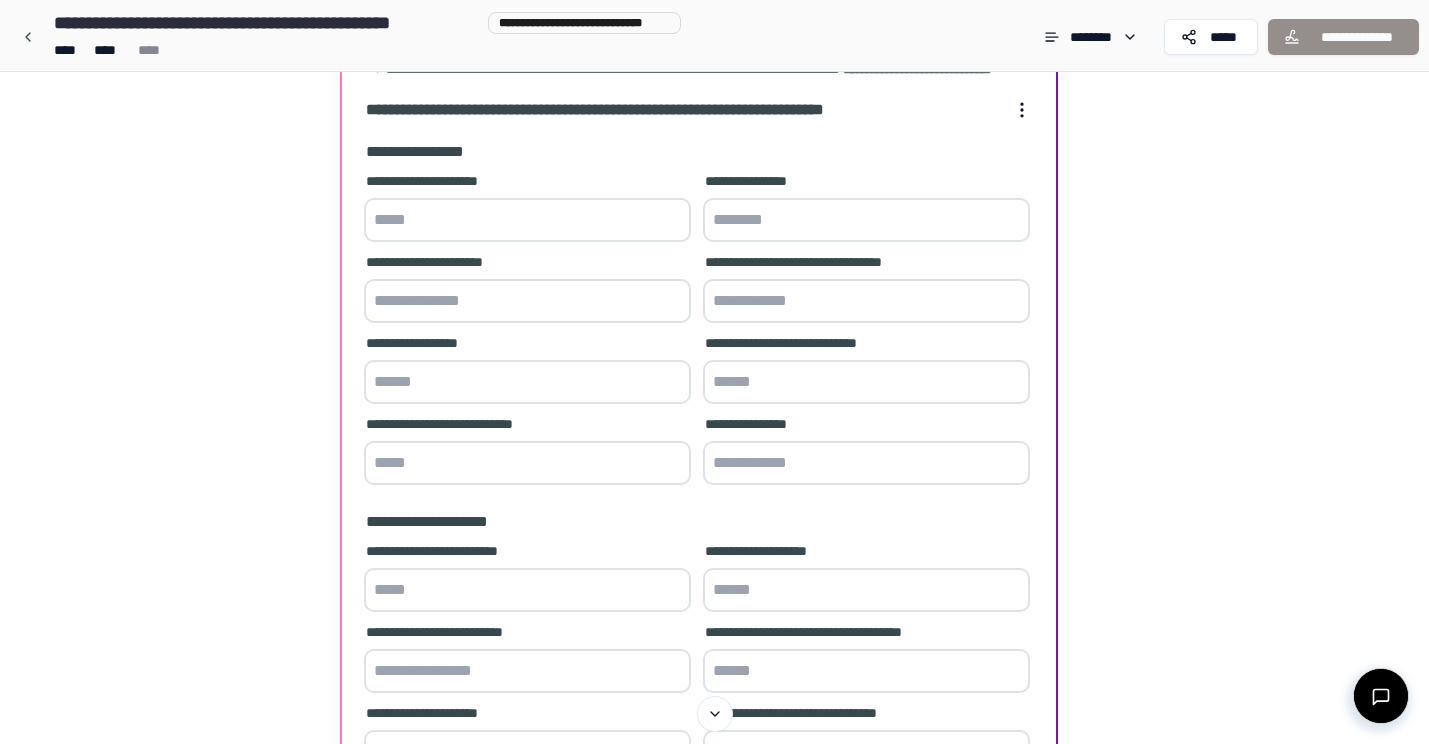 scroll, scrollTop: 120, scrollLeft: 0, axis: vertical 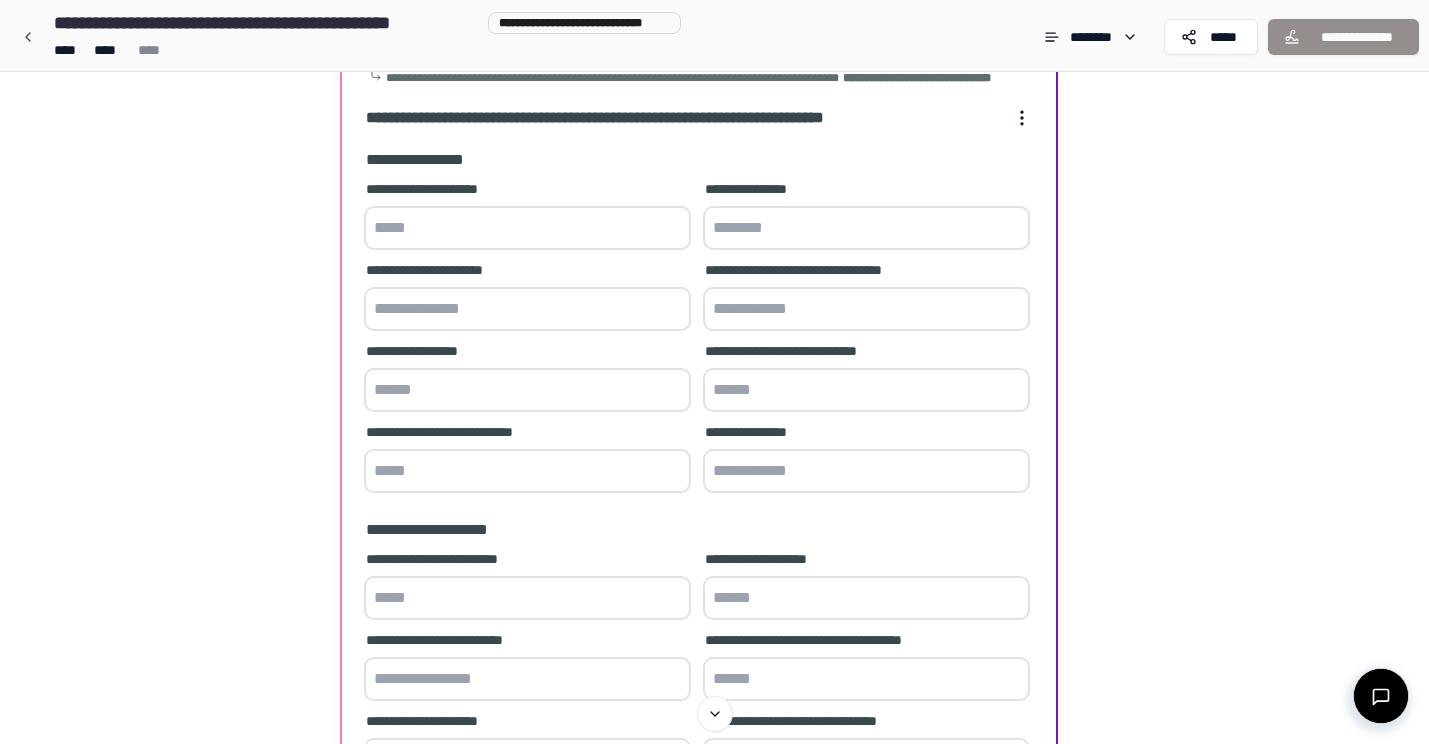 click at bounding box center [527, 228] 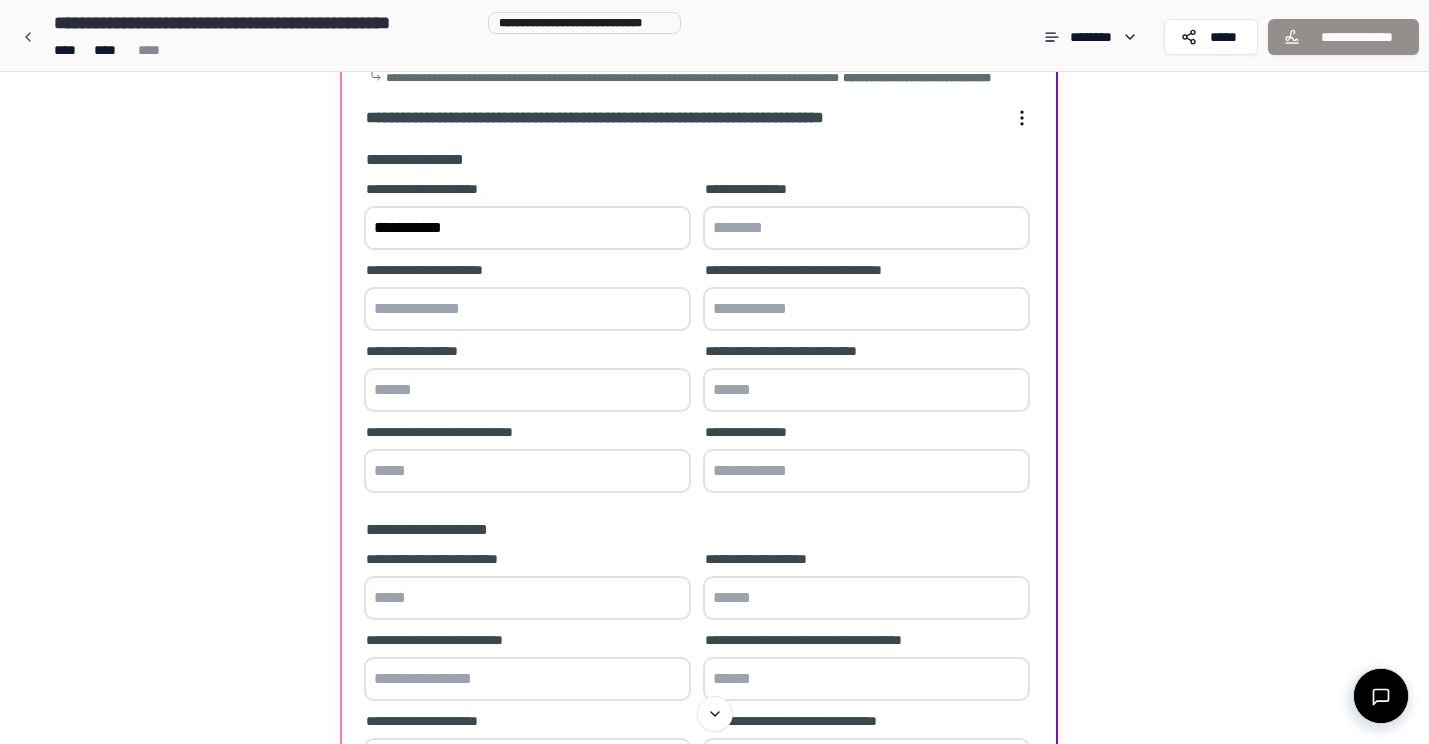 type on "**********" 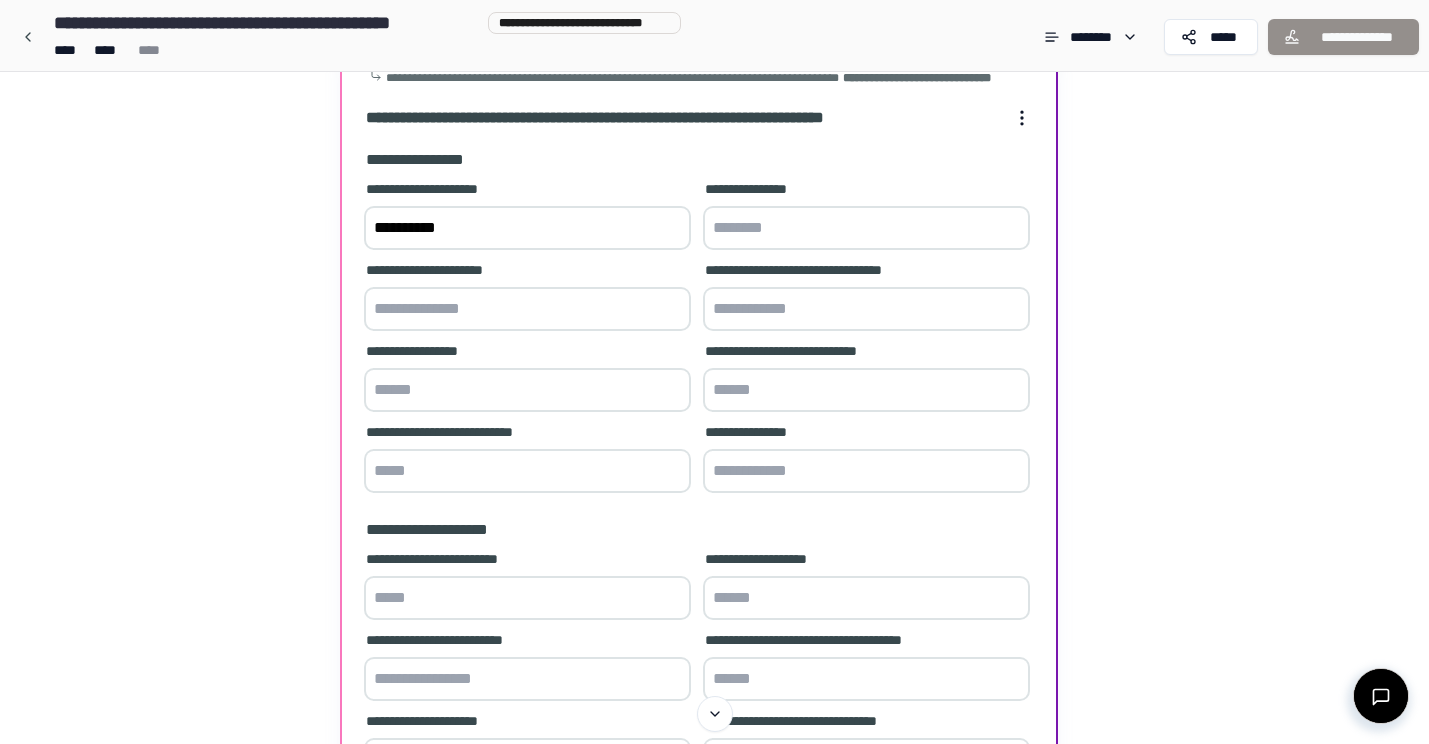 click at bounding box center (866, 228) 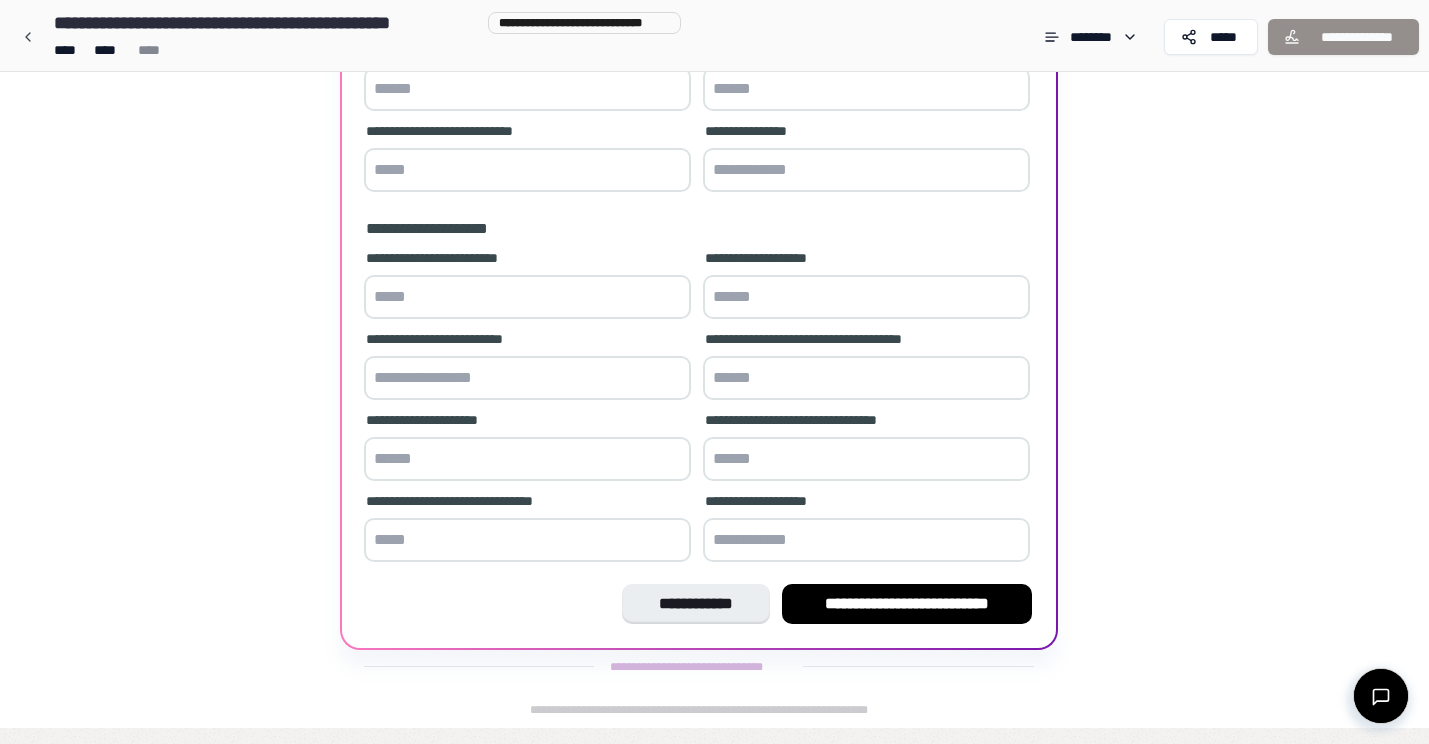 scroll, scrollTop: 421, scrollLeft: 0, axis: vertical 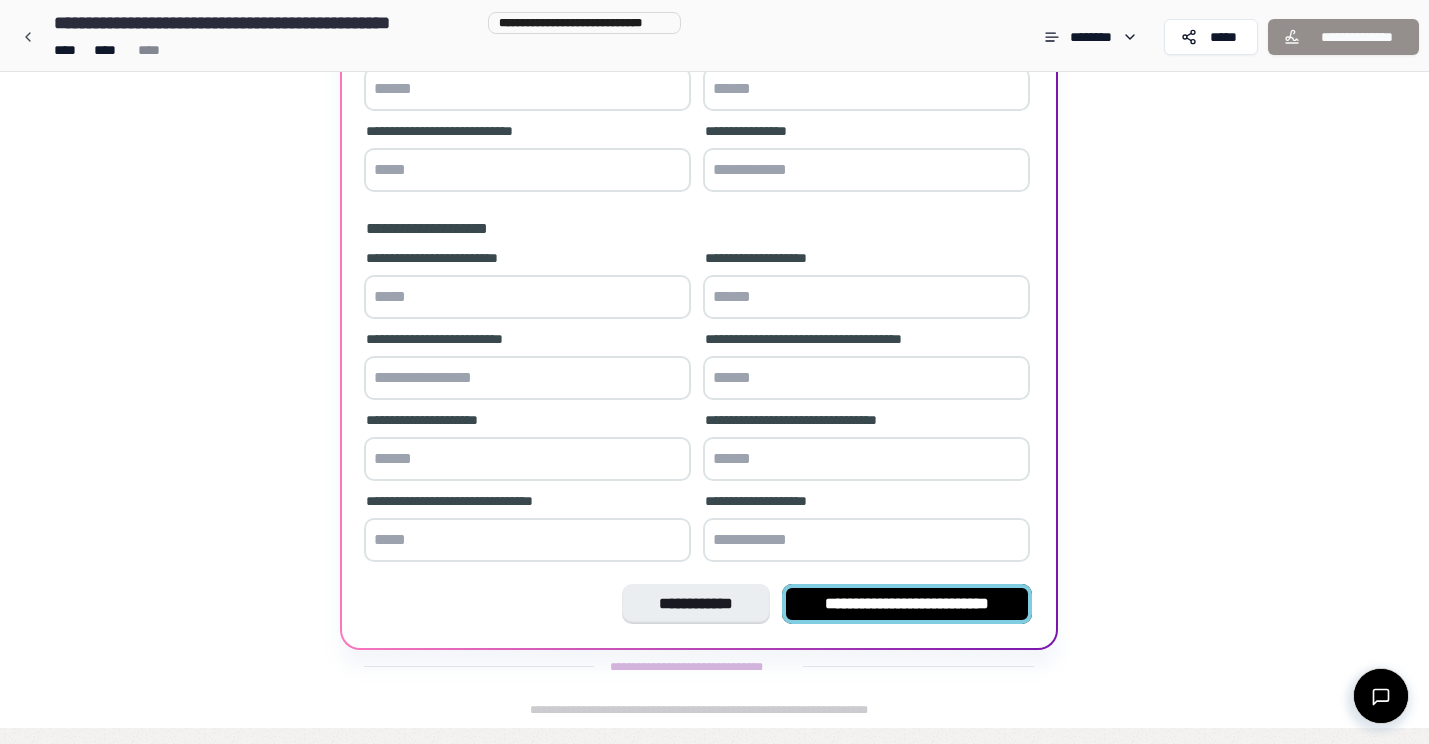 type on "*********" 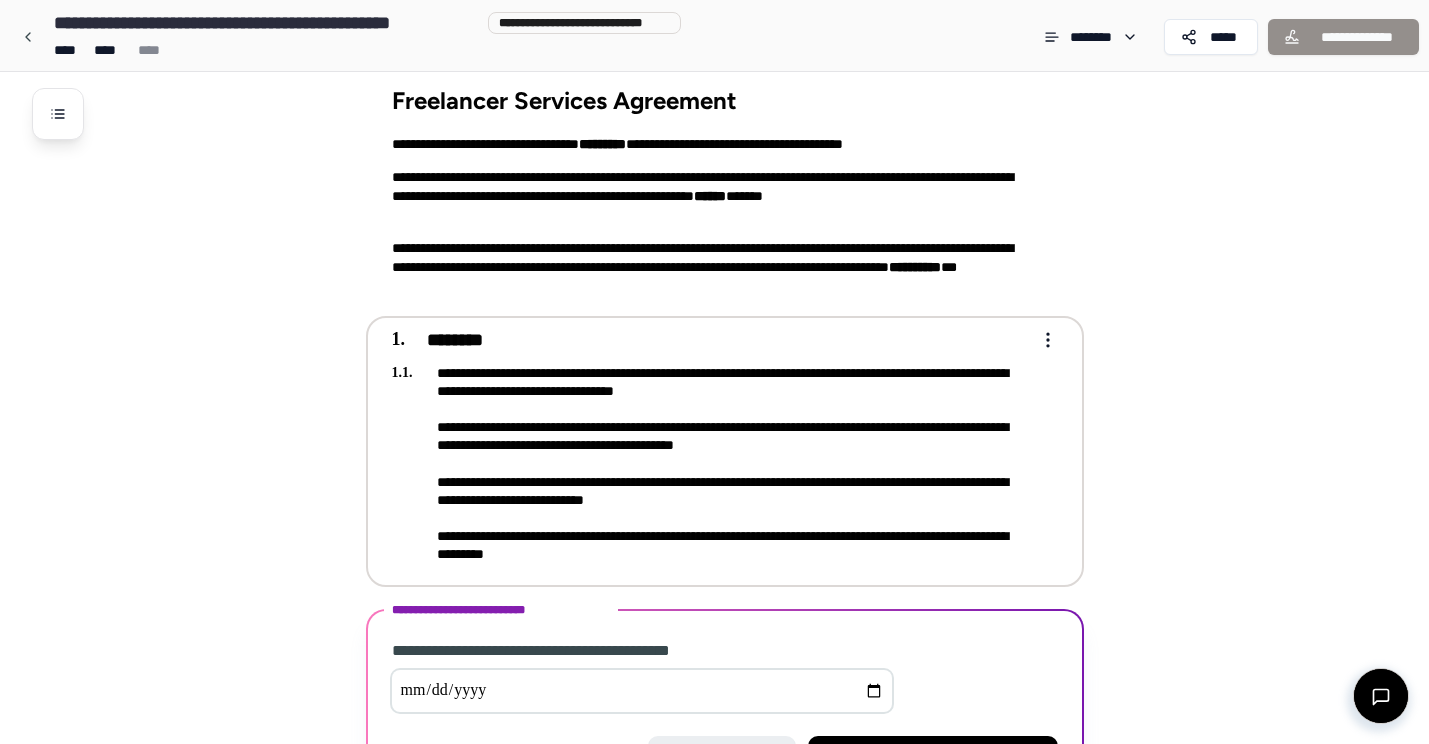 scroll, scrollTop: 156, scrollLeft: 0, axis: vertical 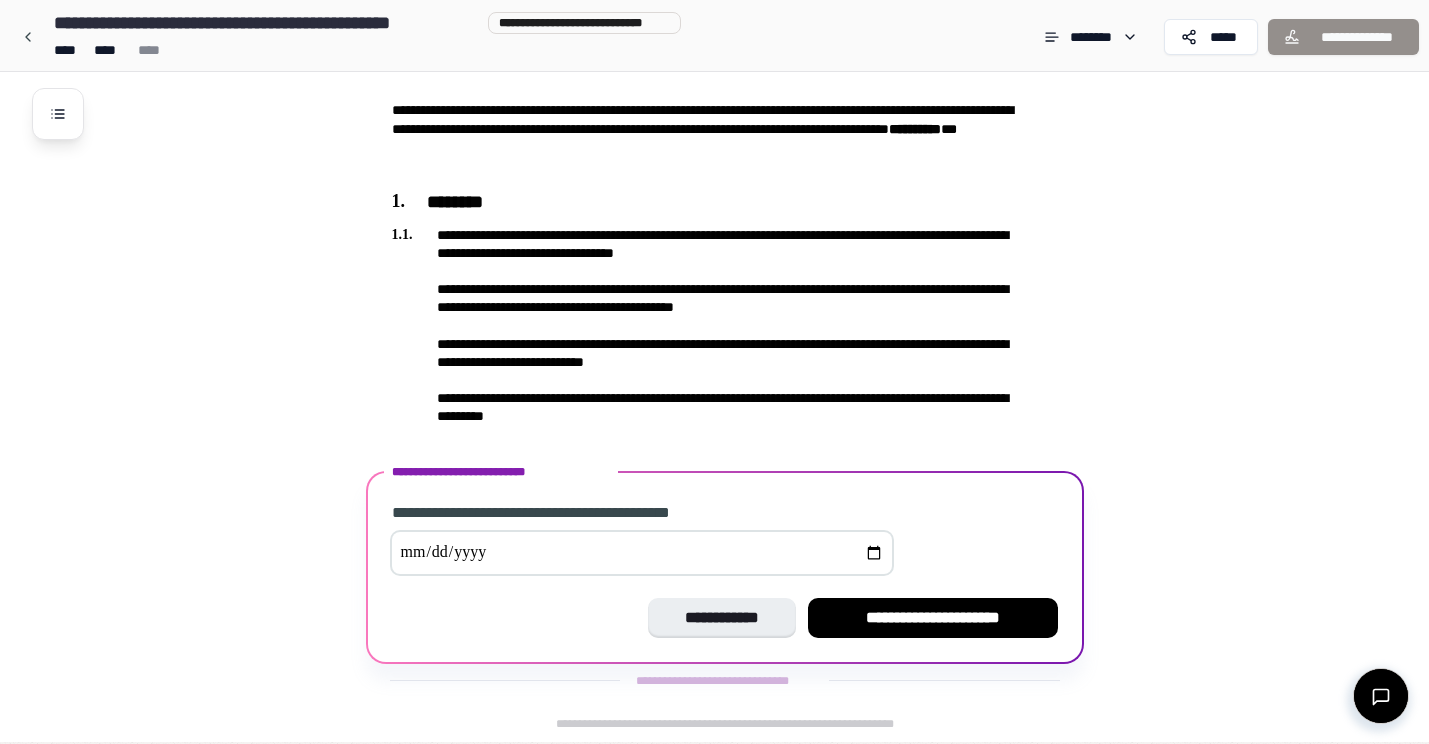 click at bounding box center [642, 553] 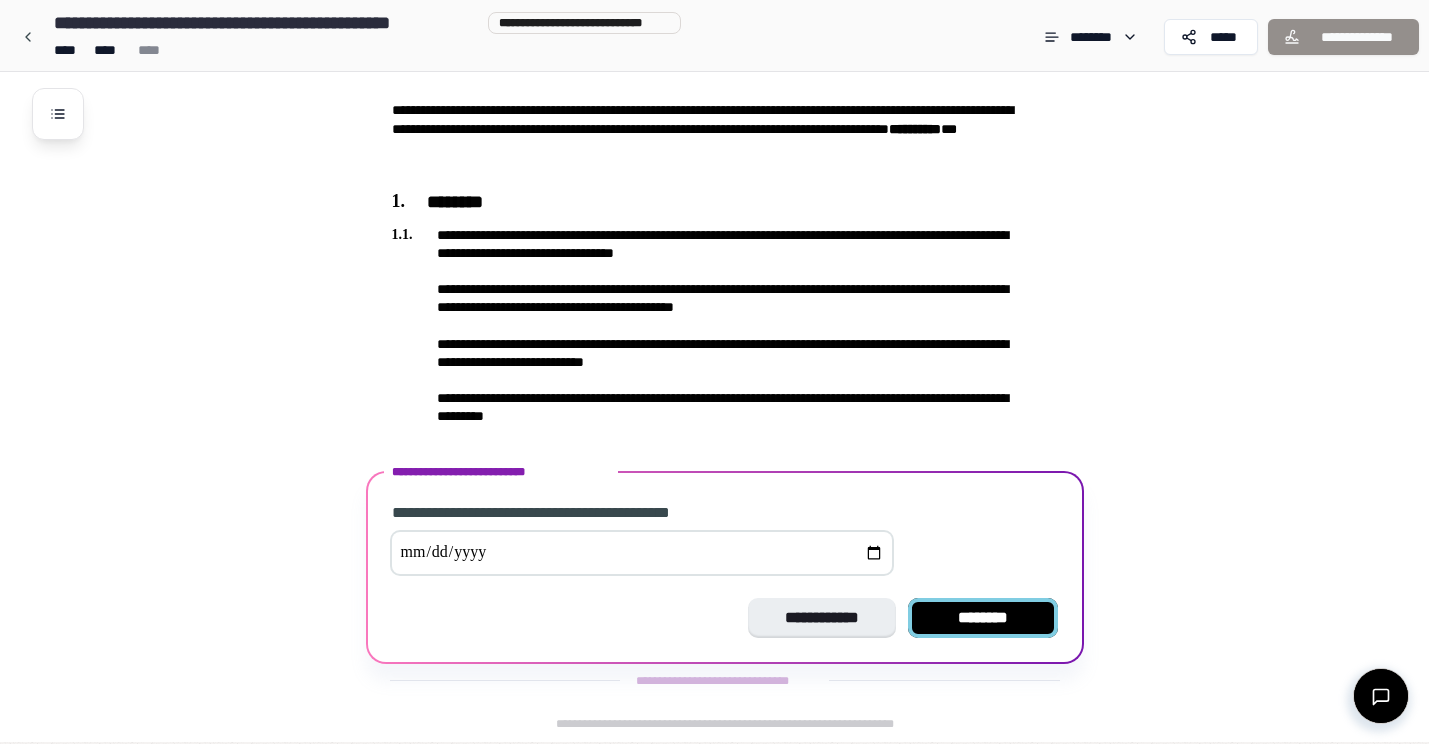 click on "********" at bounding box center [983, 618] 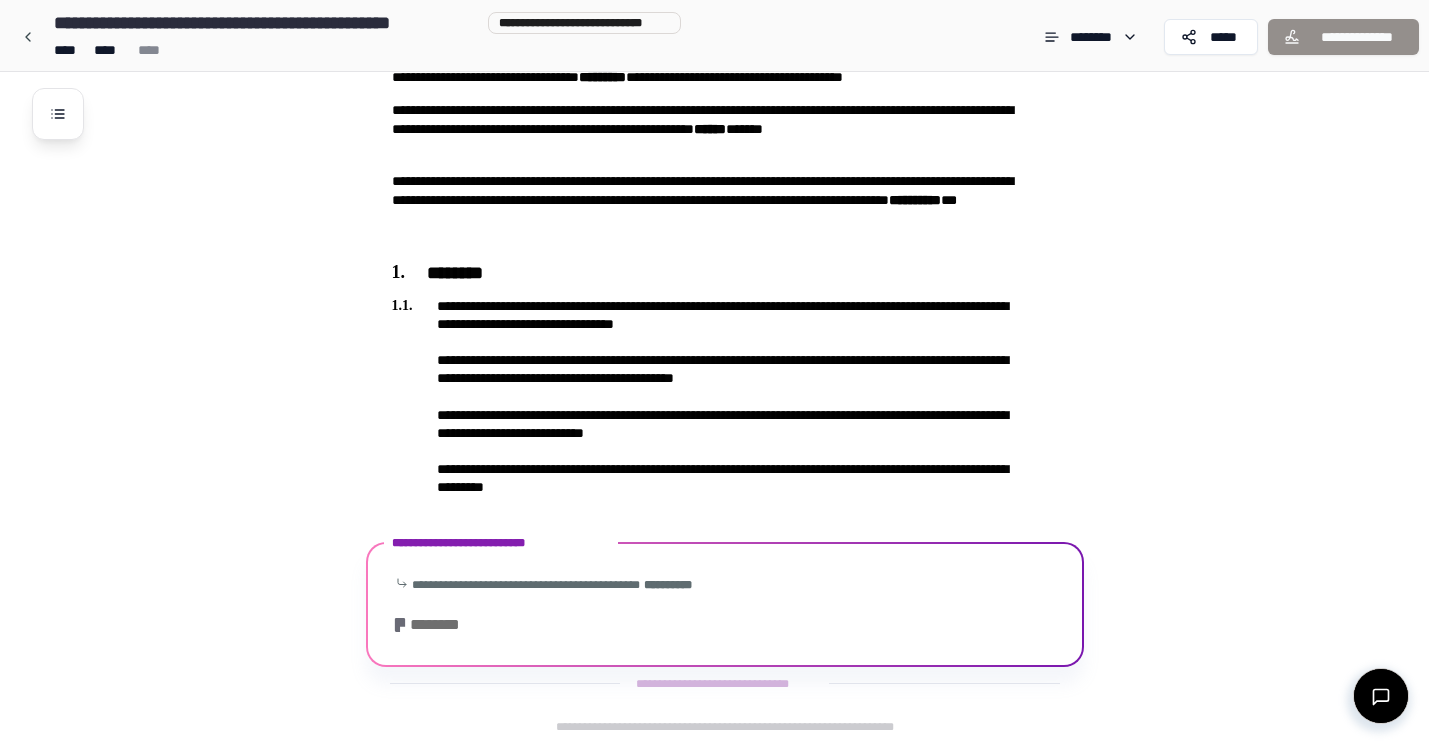 scroll, scrollTop: 226, scrollLeft: 0, axis: vertical 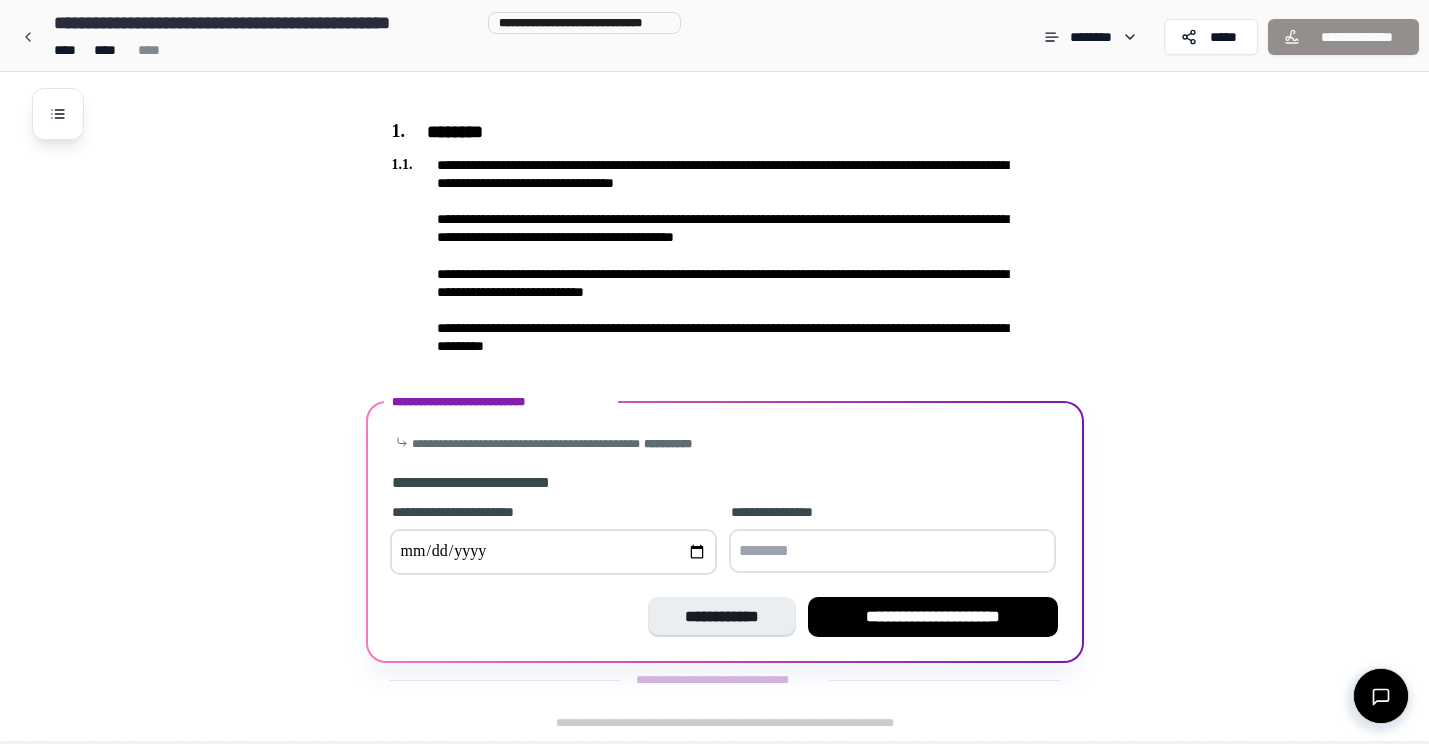 click at bounding box center [553, 552] 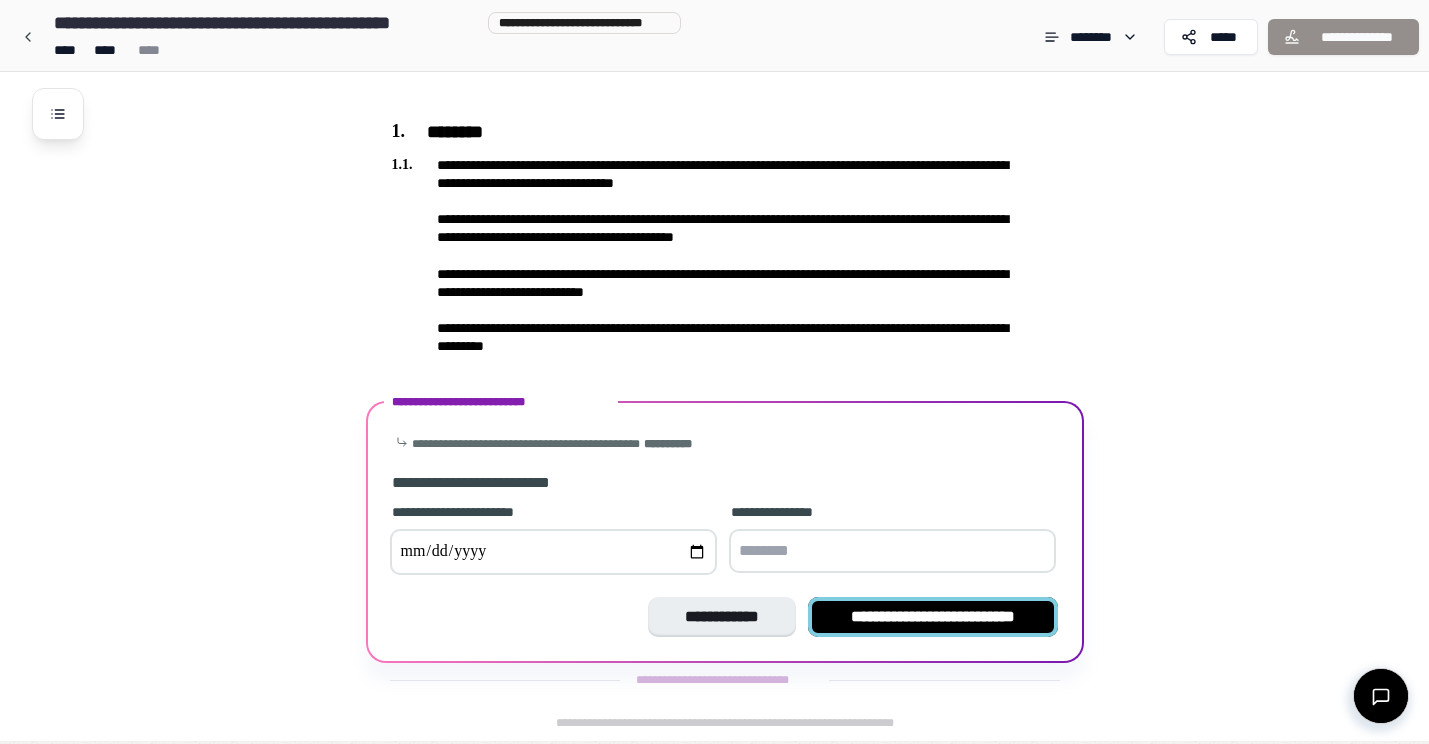 click on "**********" at bounding box center [933, 617] 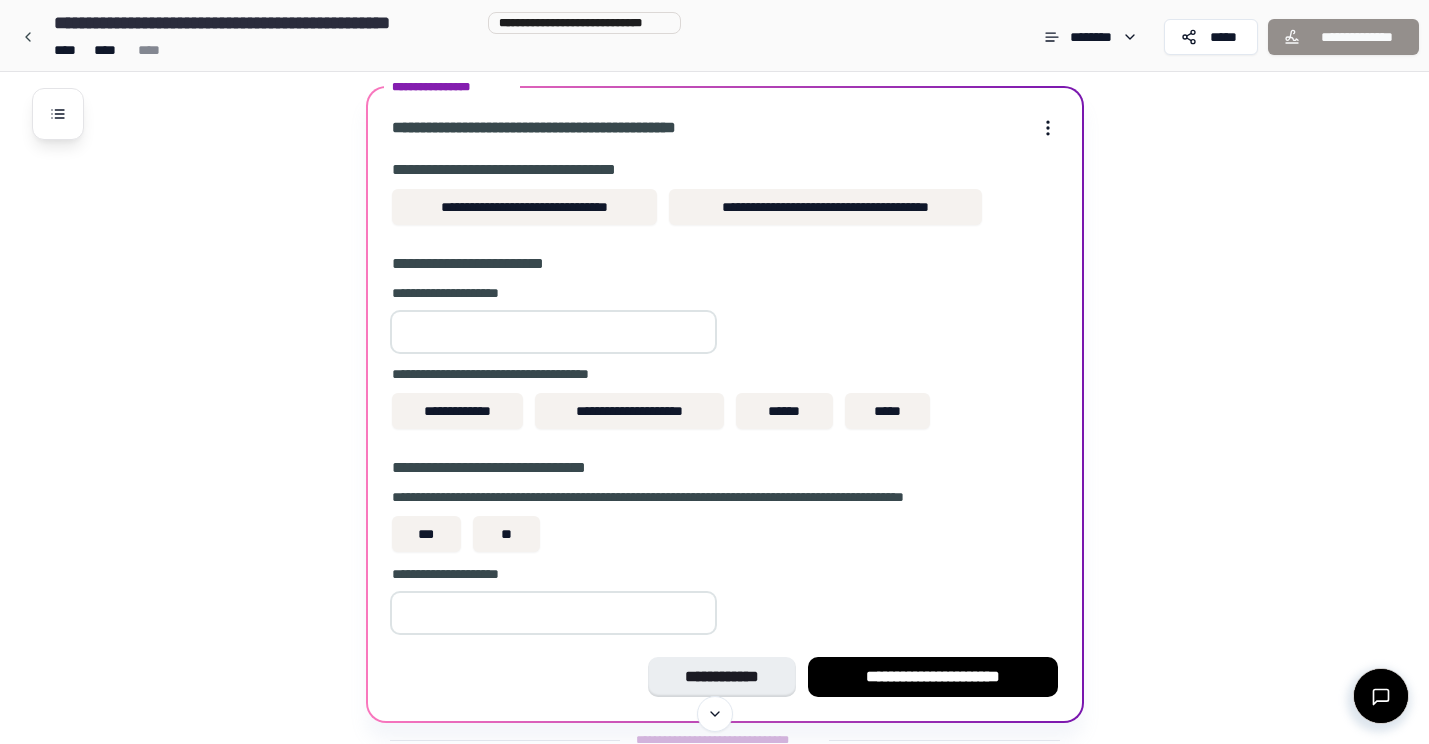 scroll, scrollTop: 682, scrollLeft: 0, axis: vertical 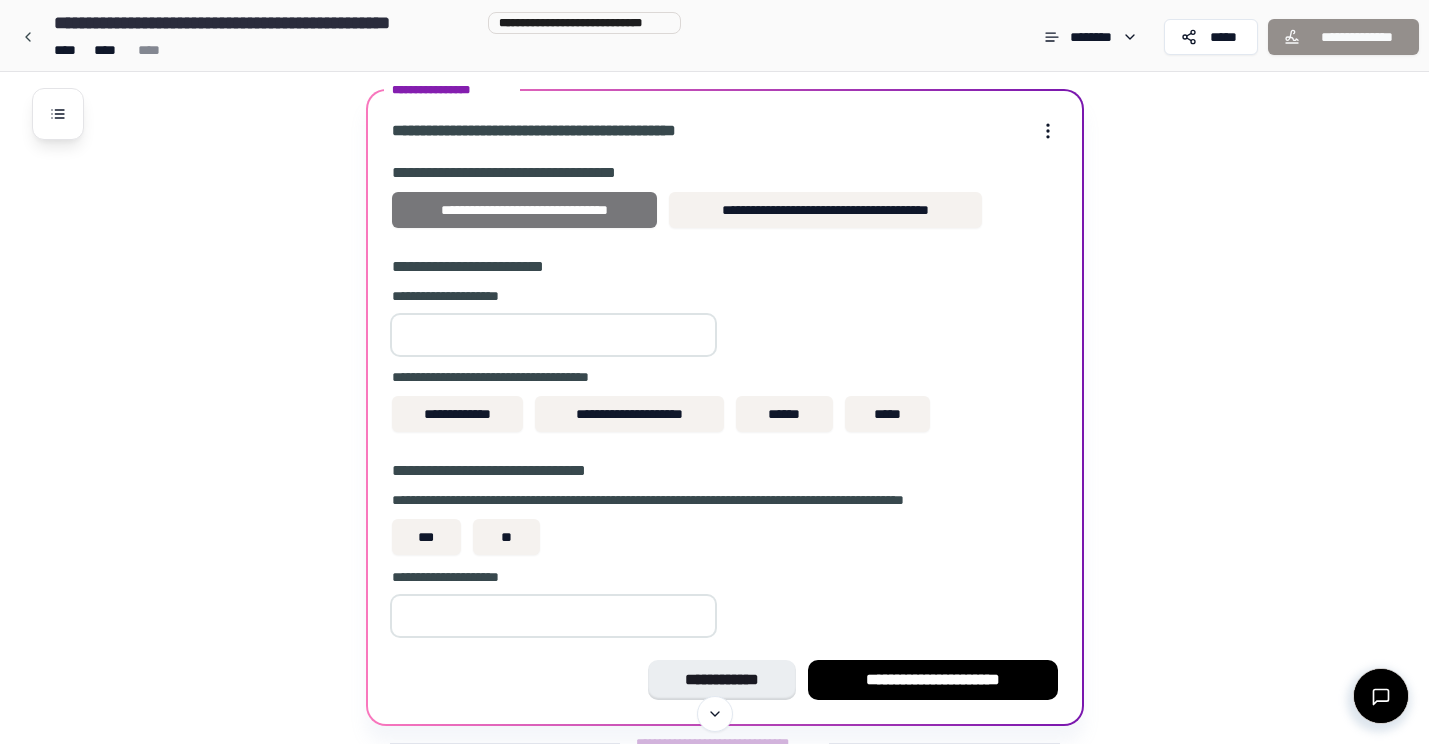 click on "**********" at bounding box center [524, 210] 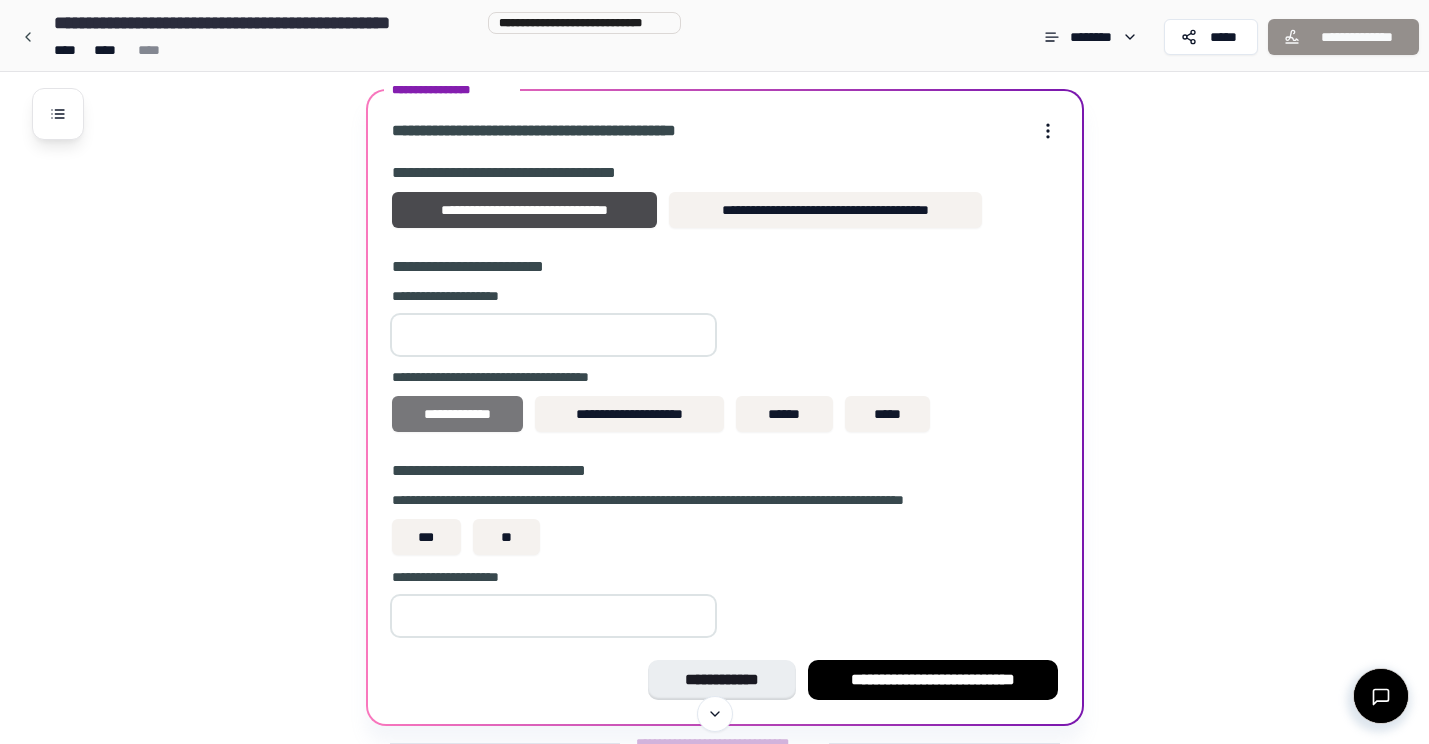 click on "**********" at bounding box center [458, 414] 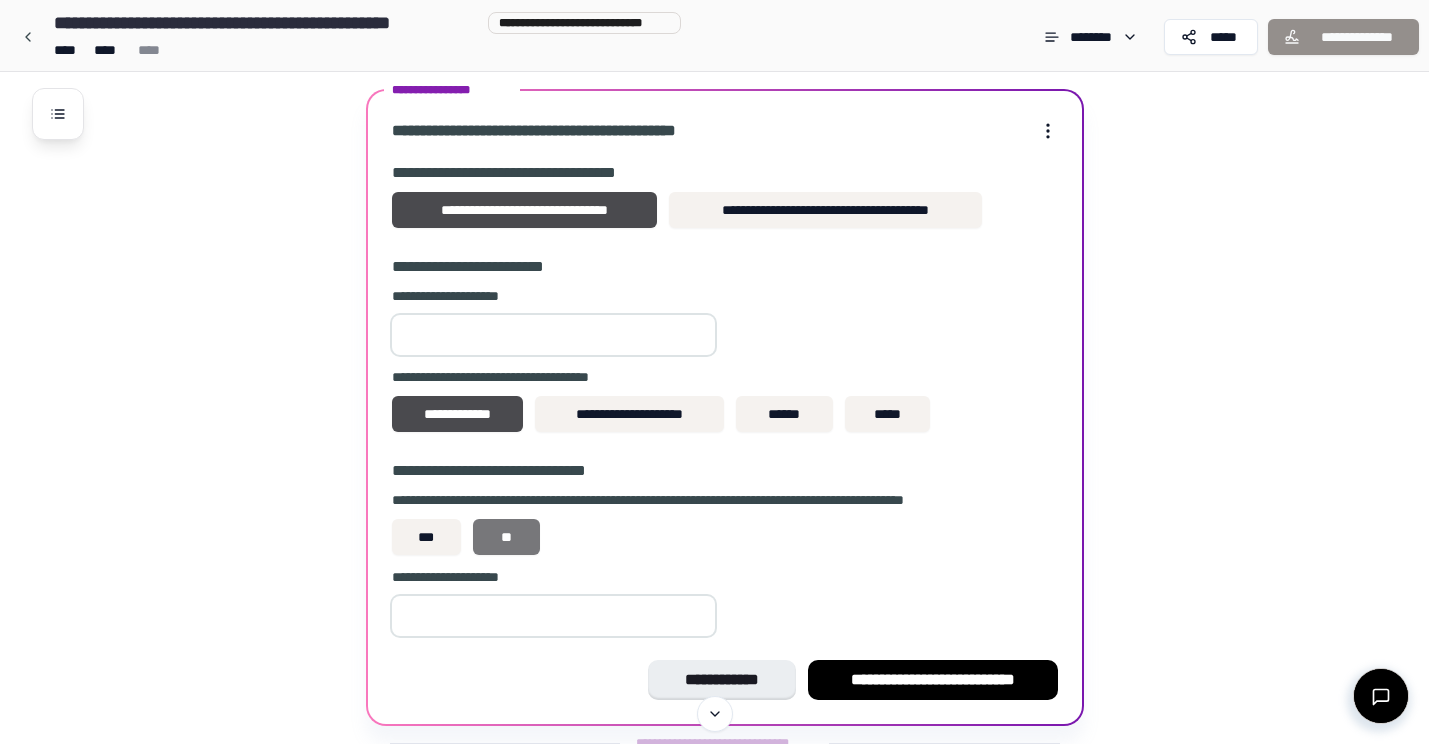 click on "**" at bounding box center (506, 537) 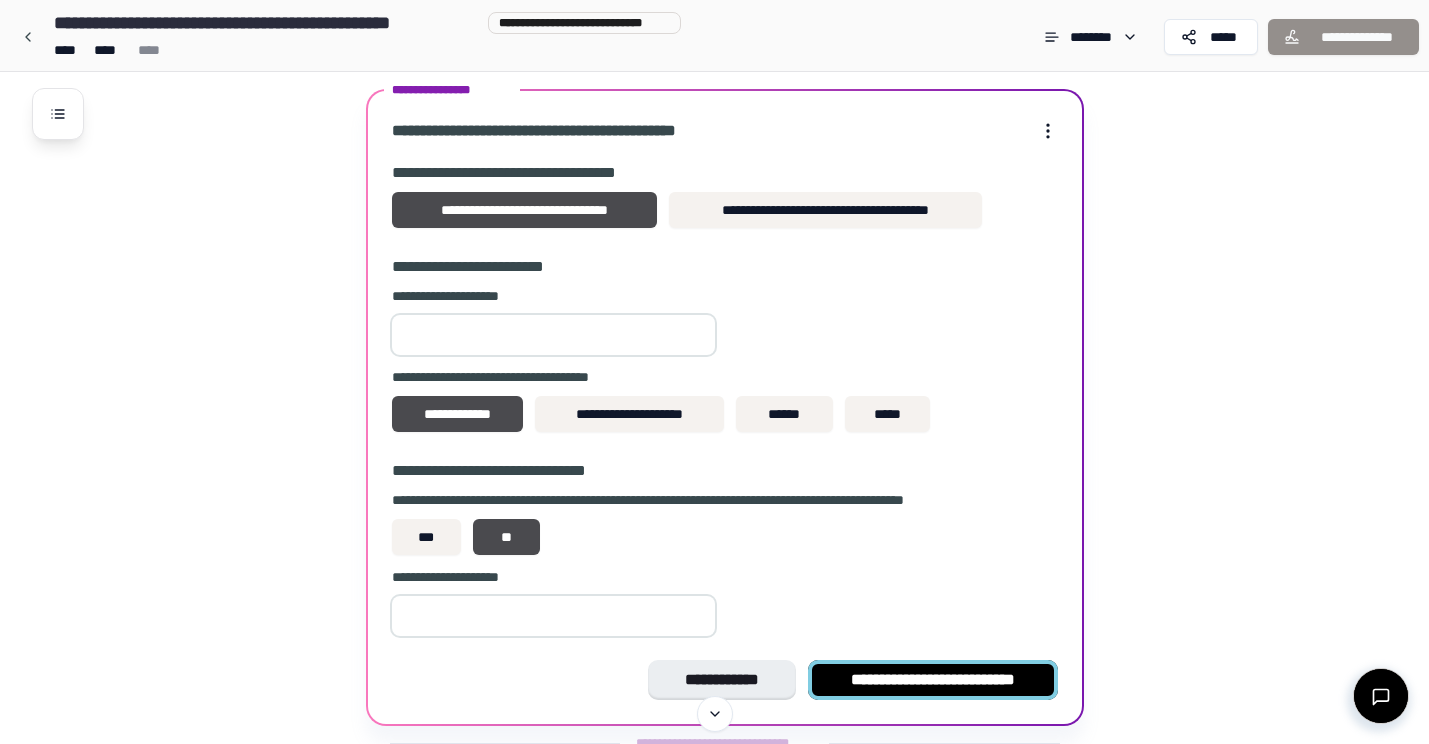 click on "**********" at bounding box center (933, 680) 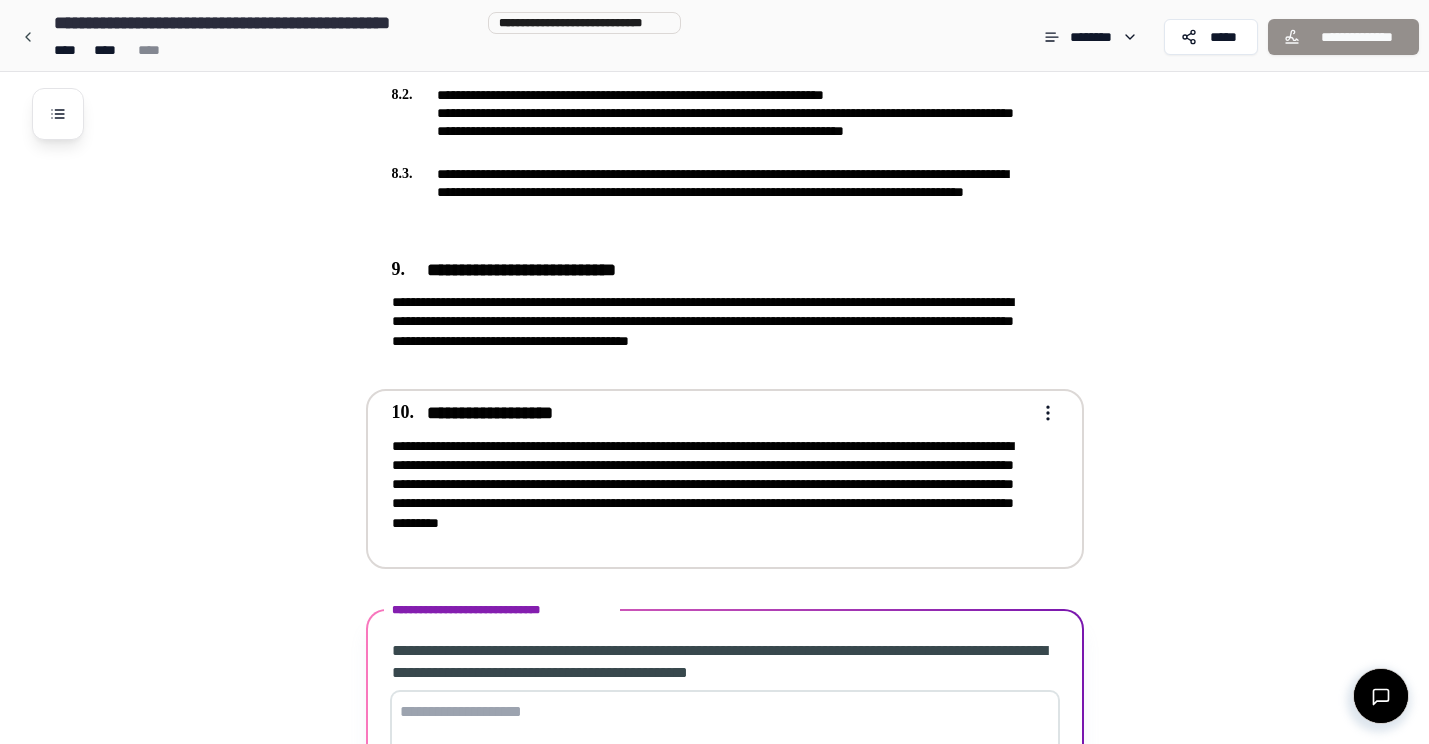 scroll, scrollTop: 2990, scrollLeft: 0, axis: vertical 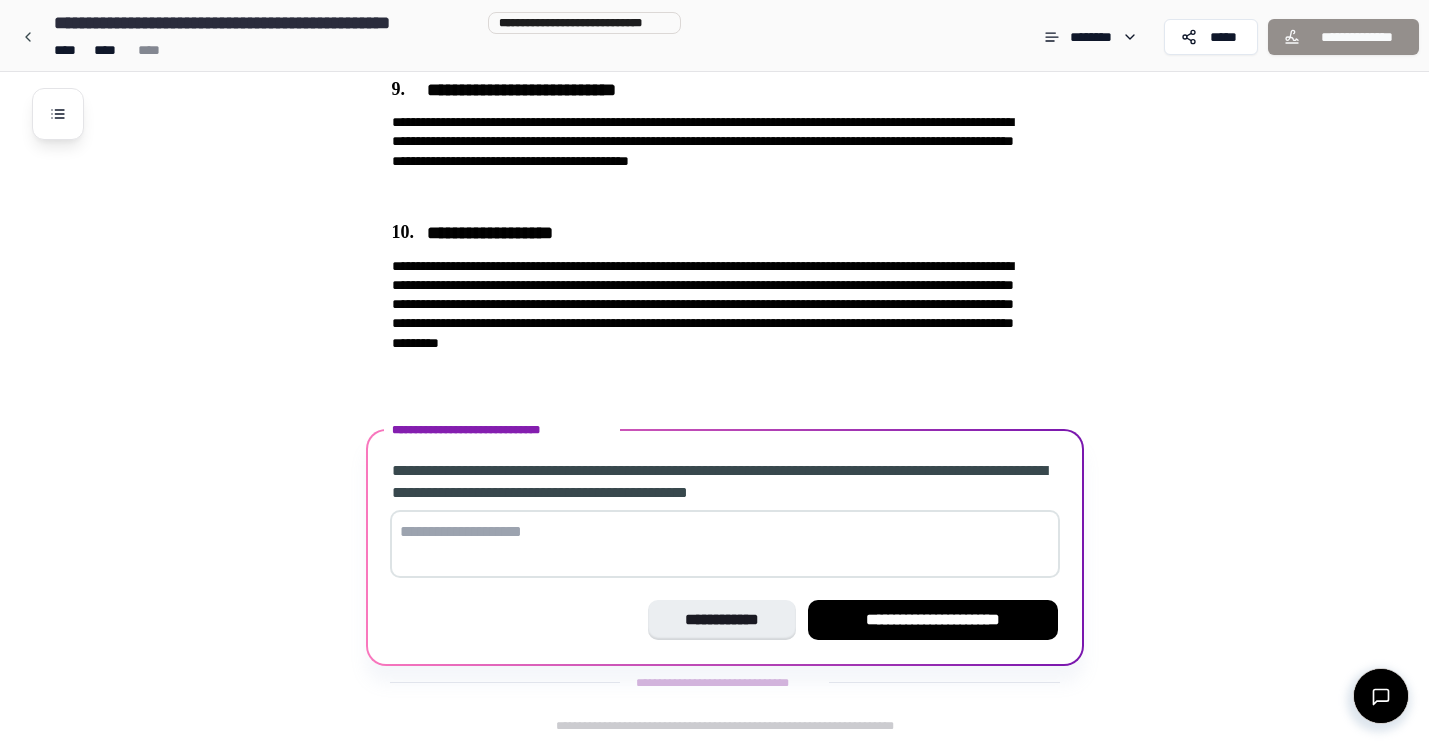 click at bounding box center [725, 544] 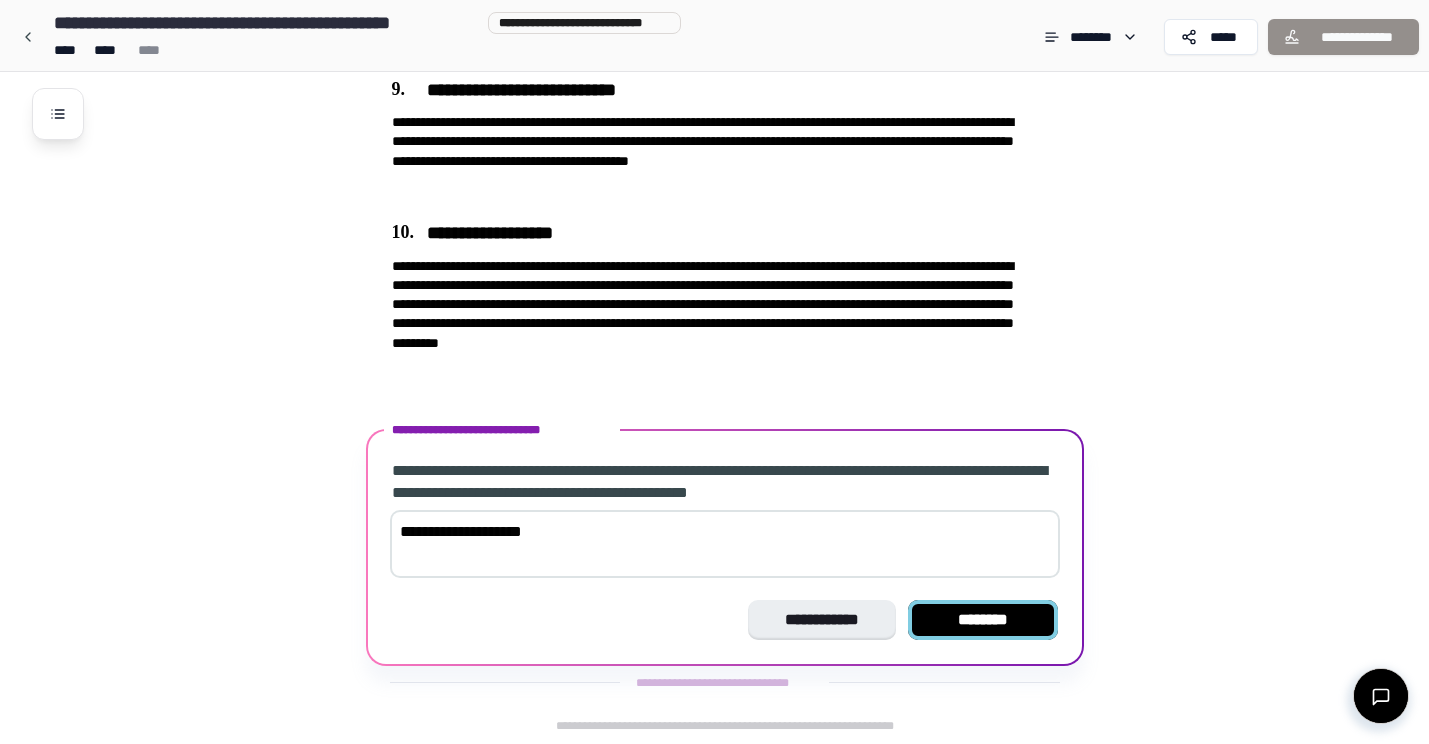 type on "**********" 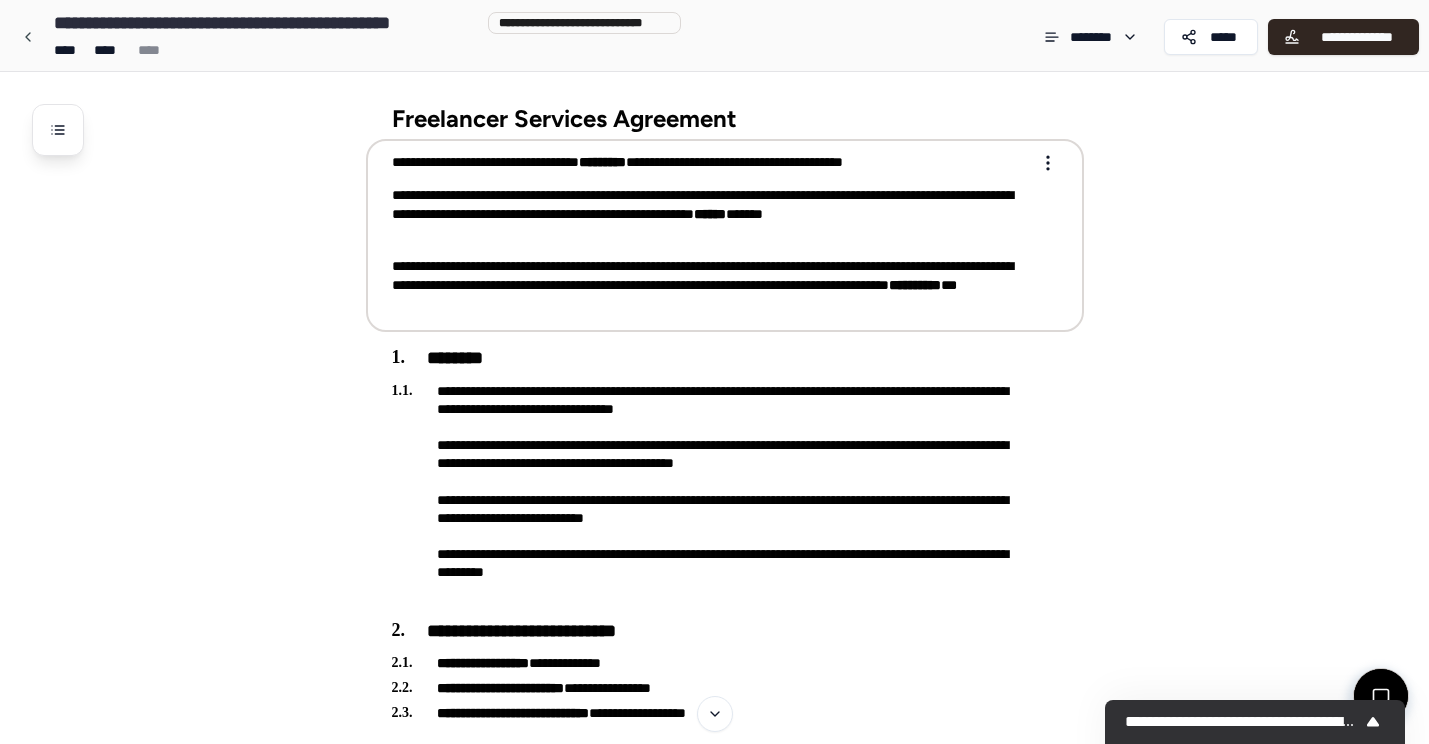 scroll, scrollTop: 0, scrollLeft: 0, axis: both 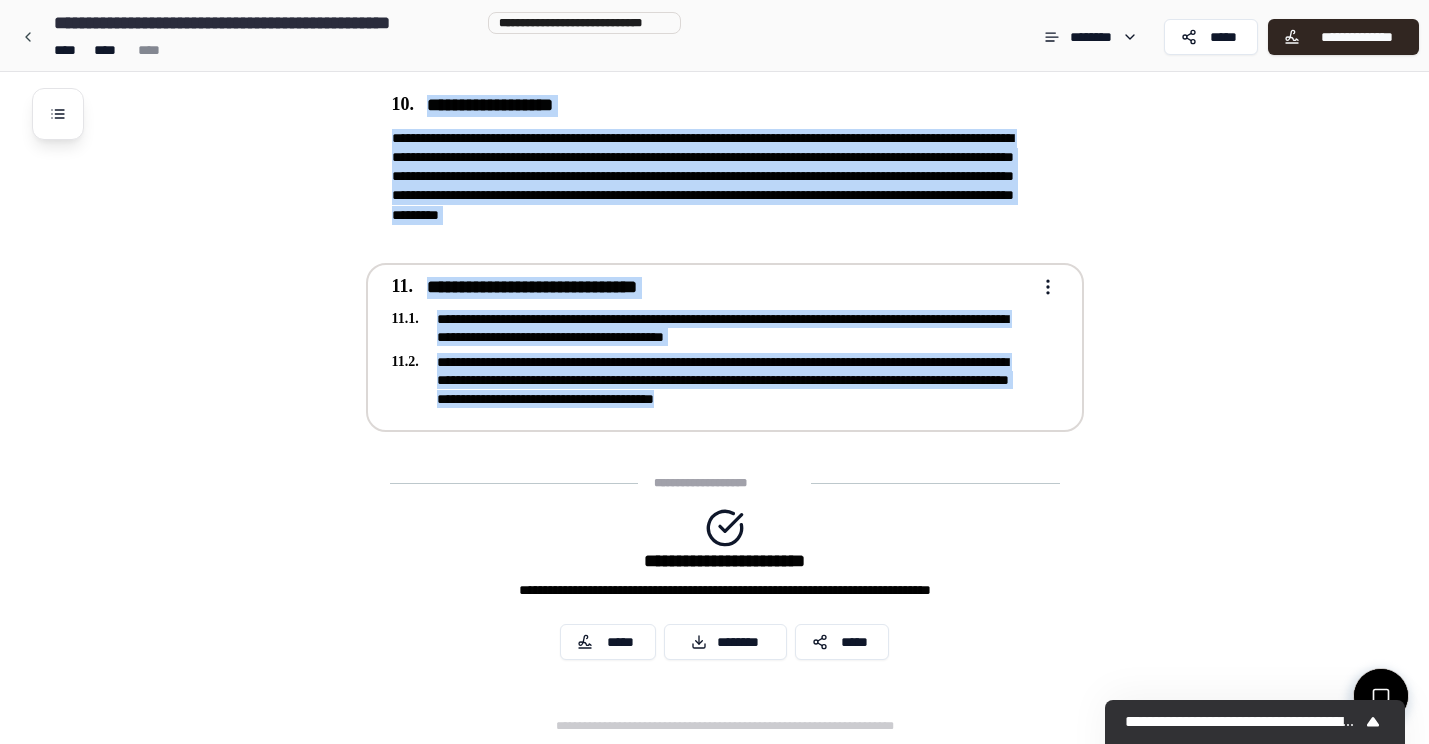 drag, startPoint x: 376, startPoint y: 106, endPoint x: 937, endPoint y: 405, distance: 635.70593 